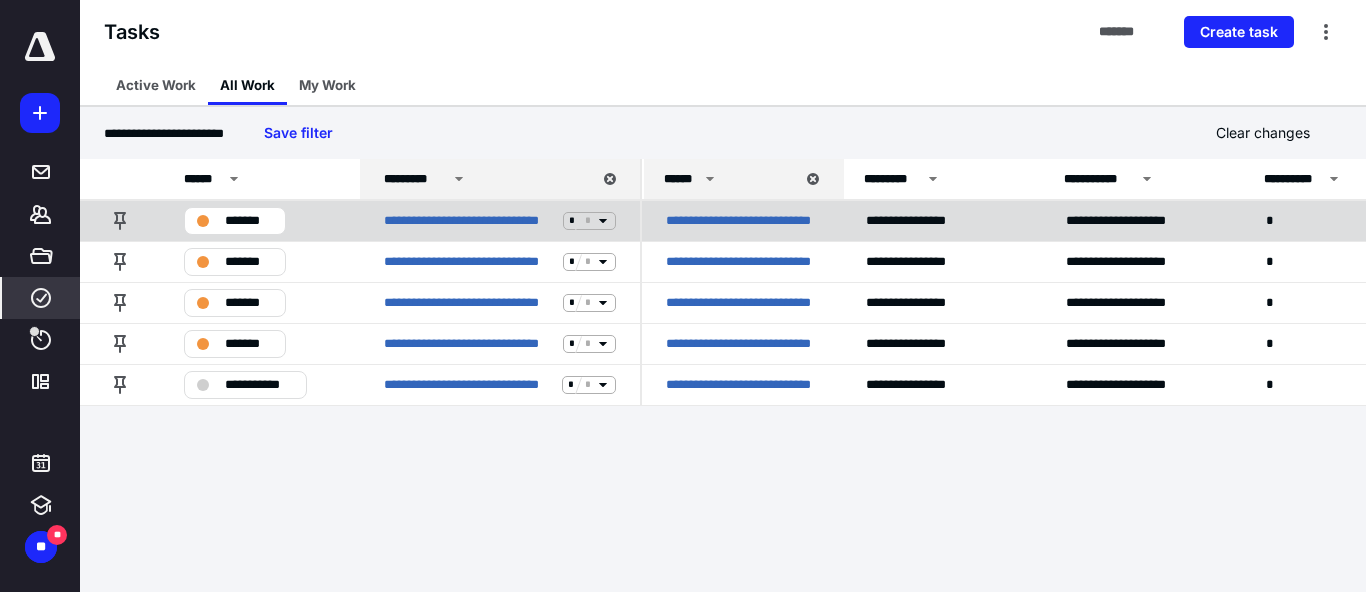 scroll, scrollTop: 0, scrollLeft: 0, axis: both 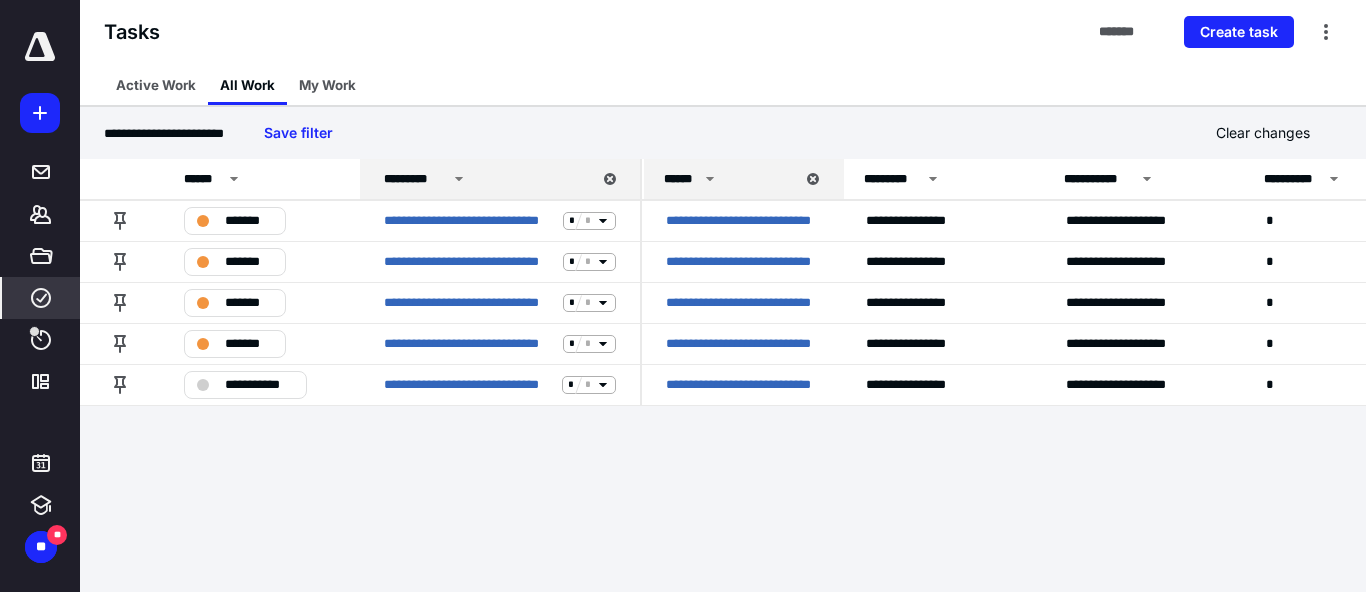 click on "******" at bounding box center [681, 179] 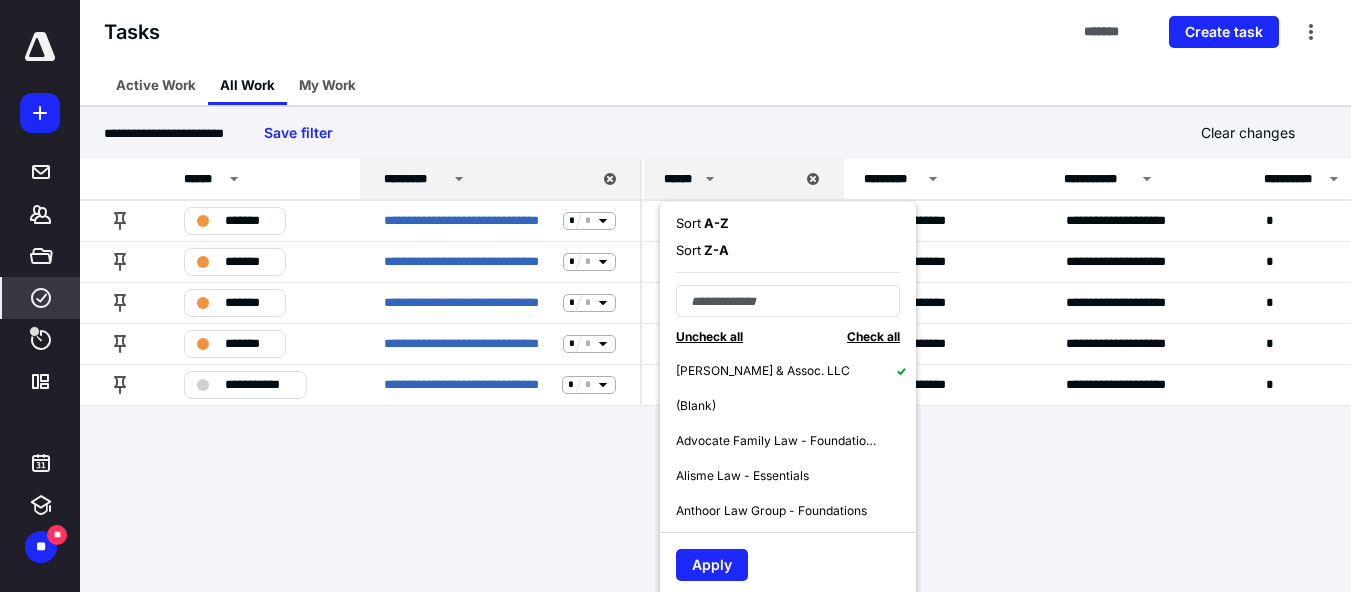 click 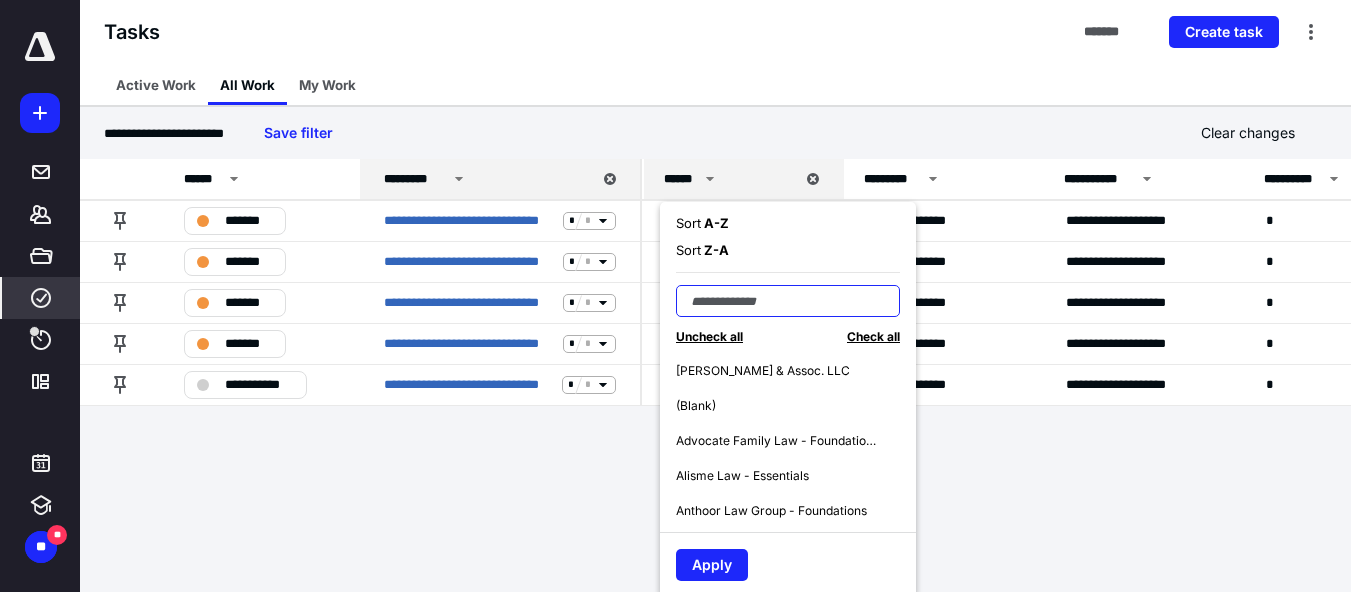 click at bounding box center (788, 301) 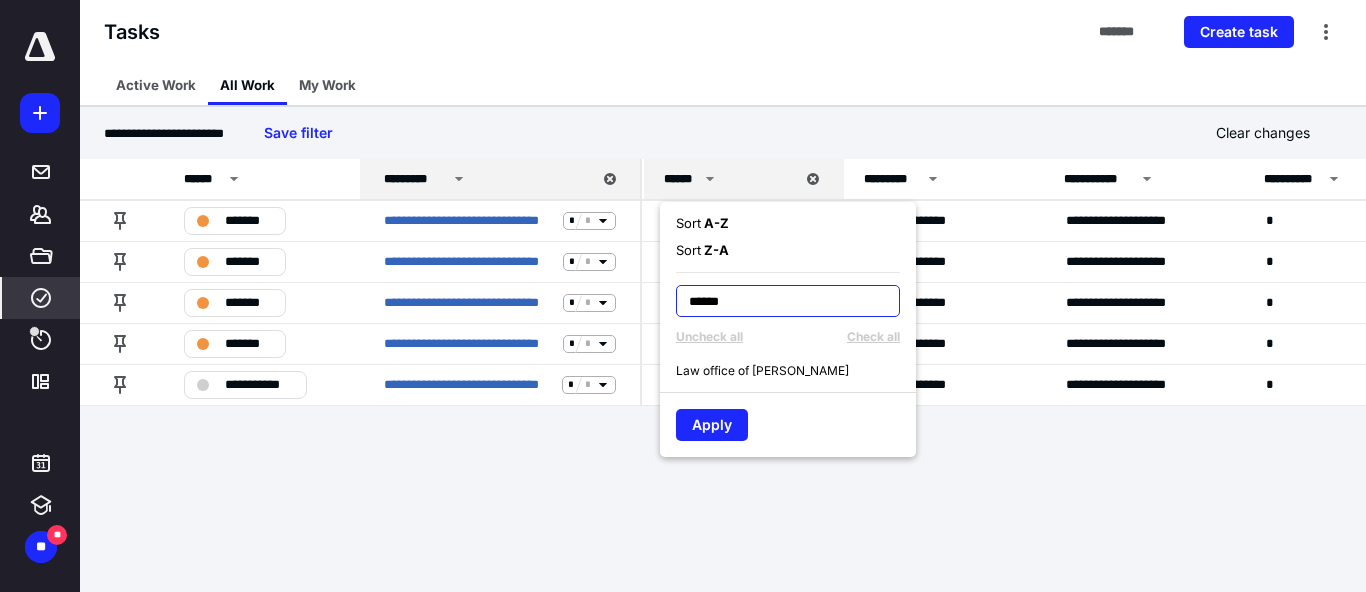type on "******" 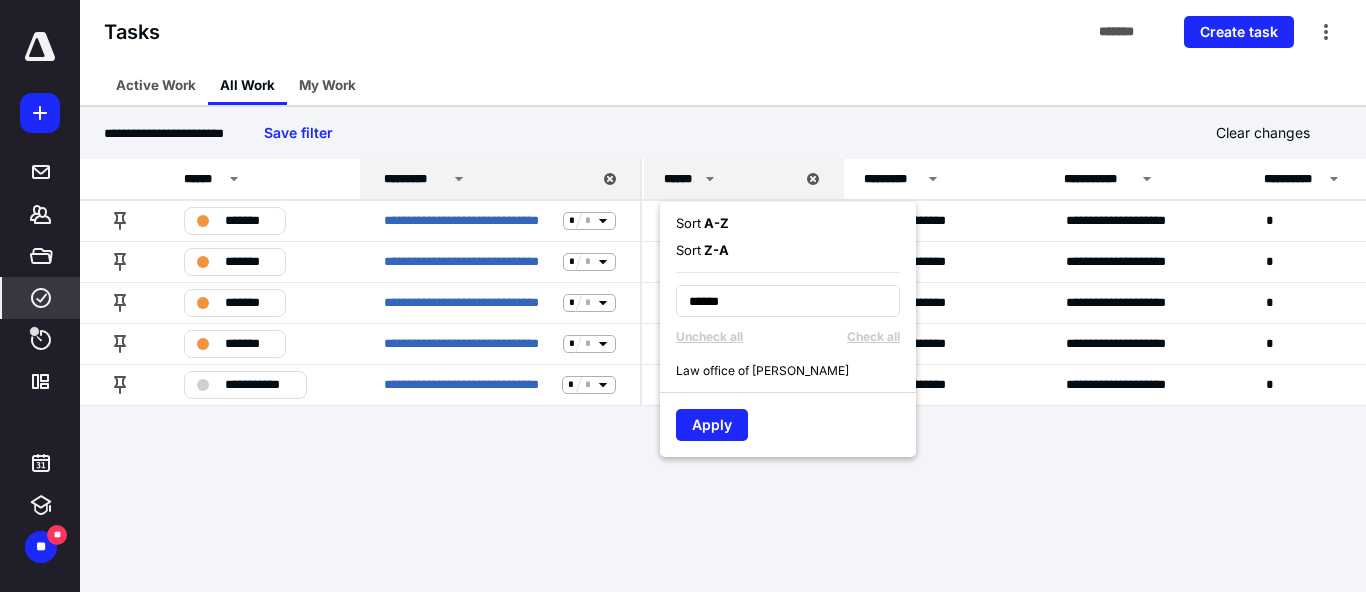 drag, startPoint x: 749, startPoint y: 377, endPoint x: 718, endPoint y: 413, distance: 47.507893 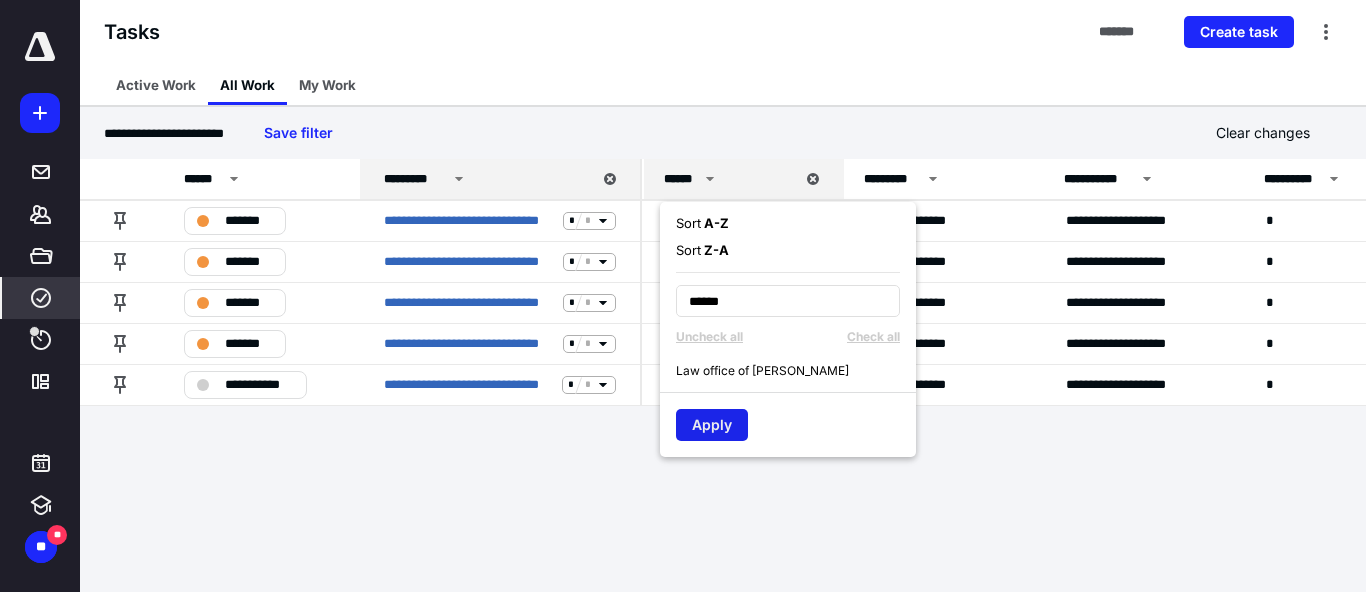 click on "Law office of [PERSON_NAME]" at bounding box center (762, 371) 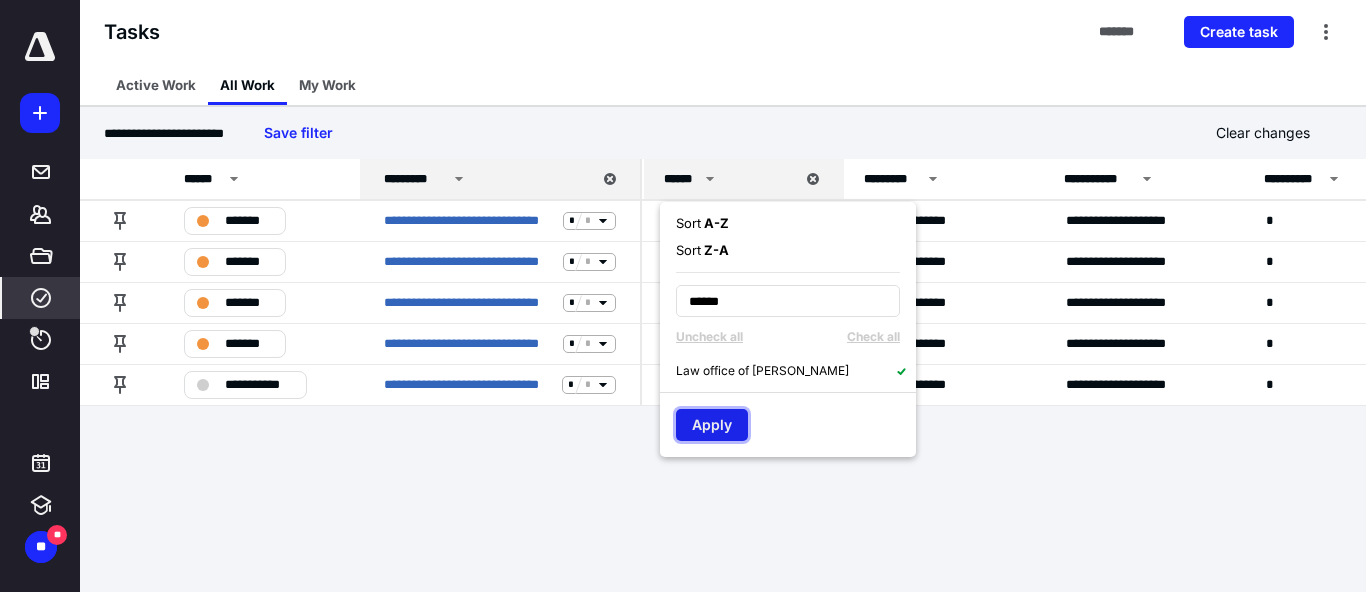 click on "Apply" at bounding box center [712, 425] 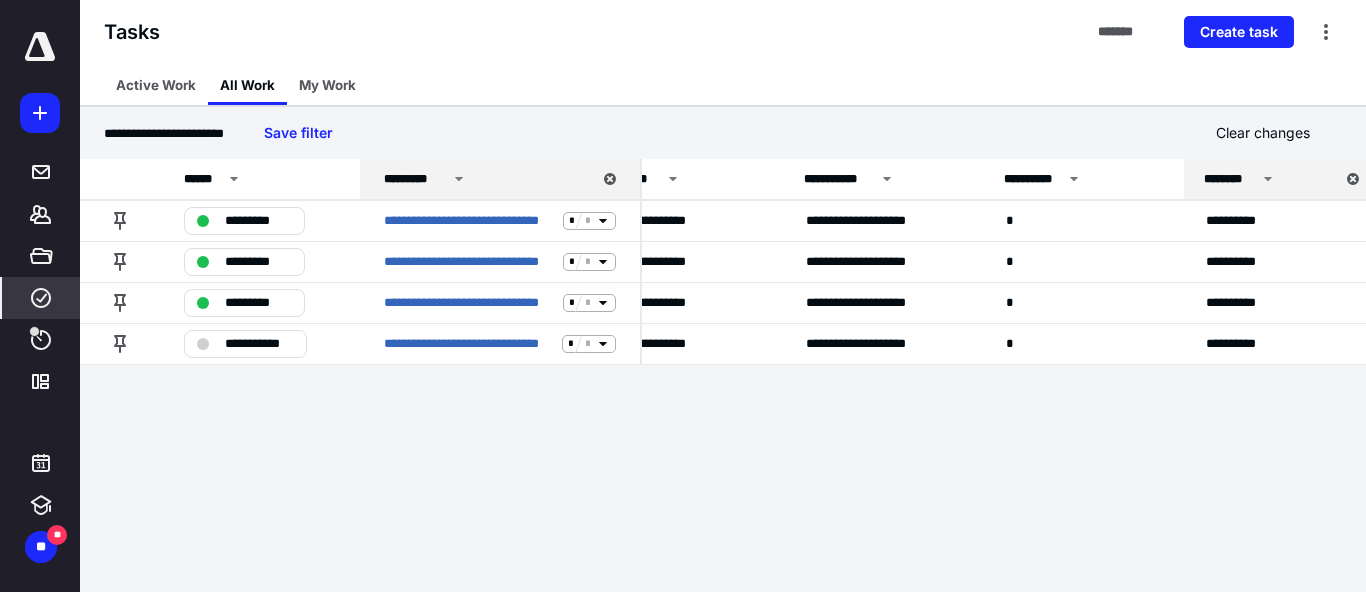 scroll, scrollTop: 0, scrollLeft: 267, axis: horizontal 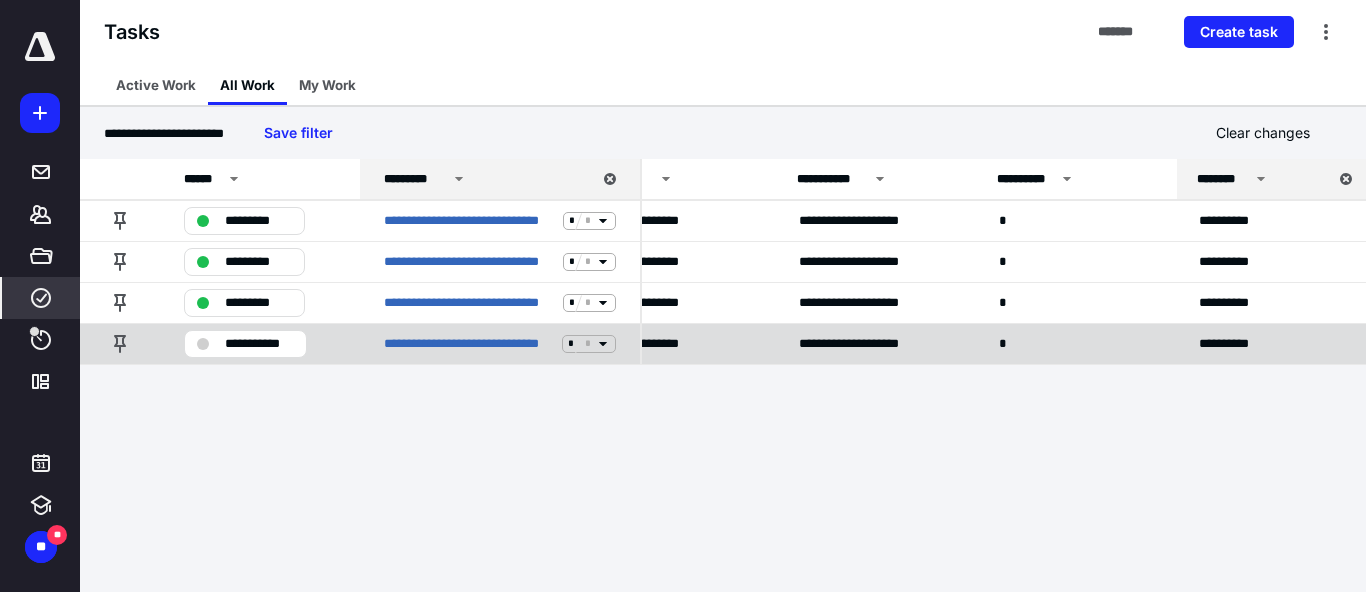 click on "**********" at bounding box center [259, 344] 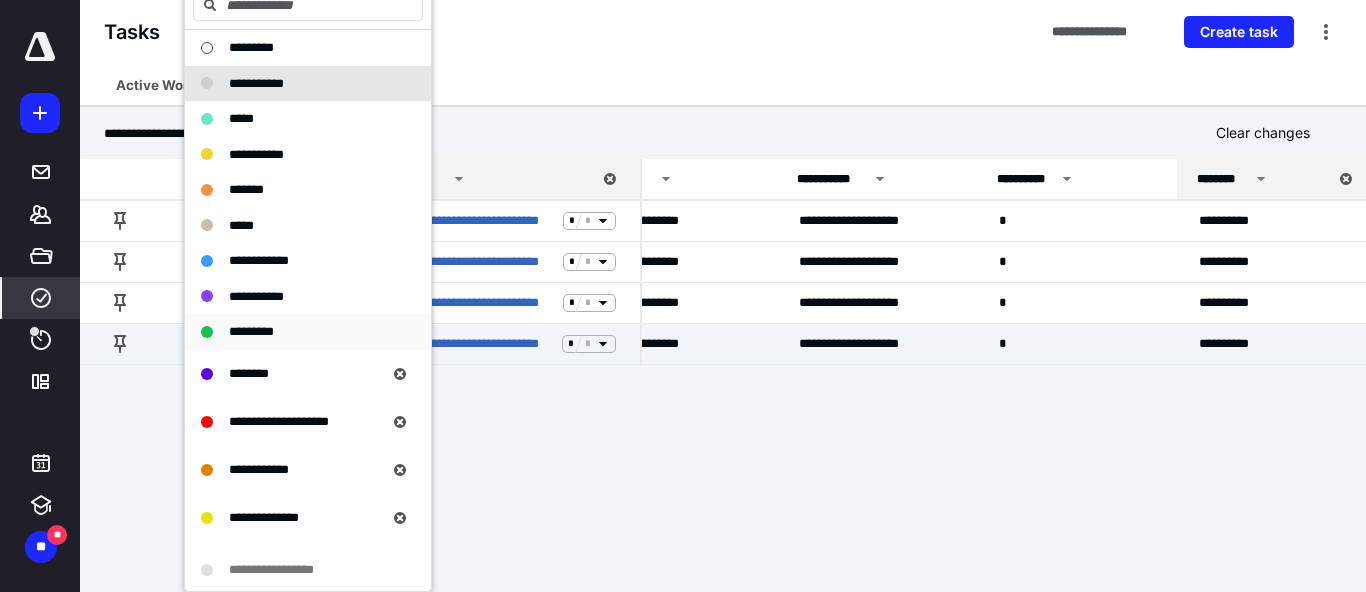 click on "*********" at bounding box center [251, 331] 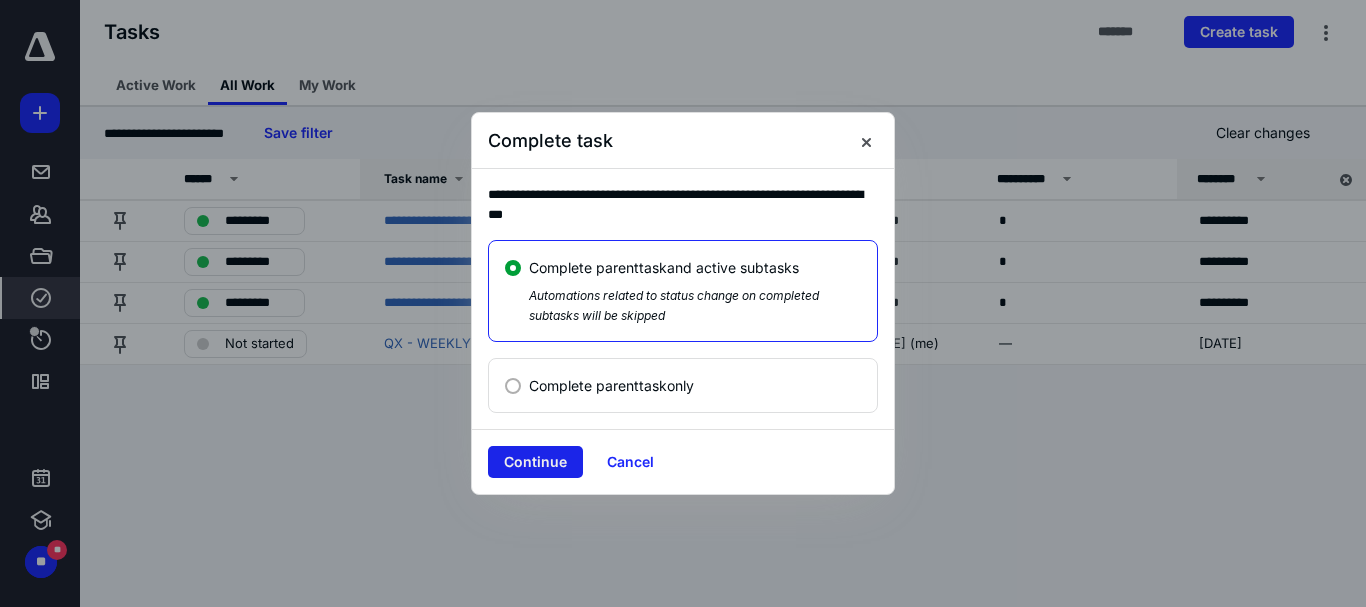click on "Continue" at bounding box center [535, 462] 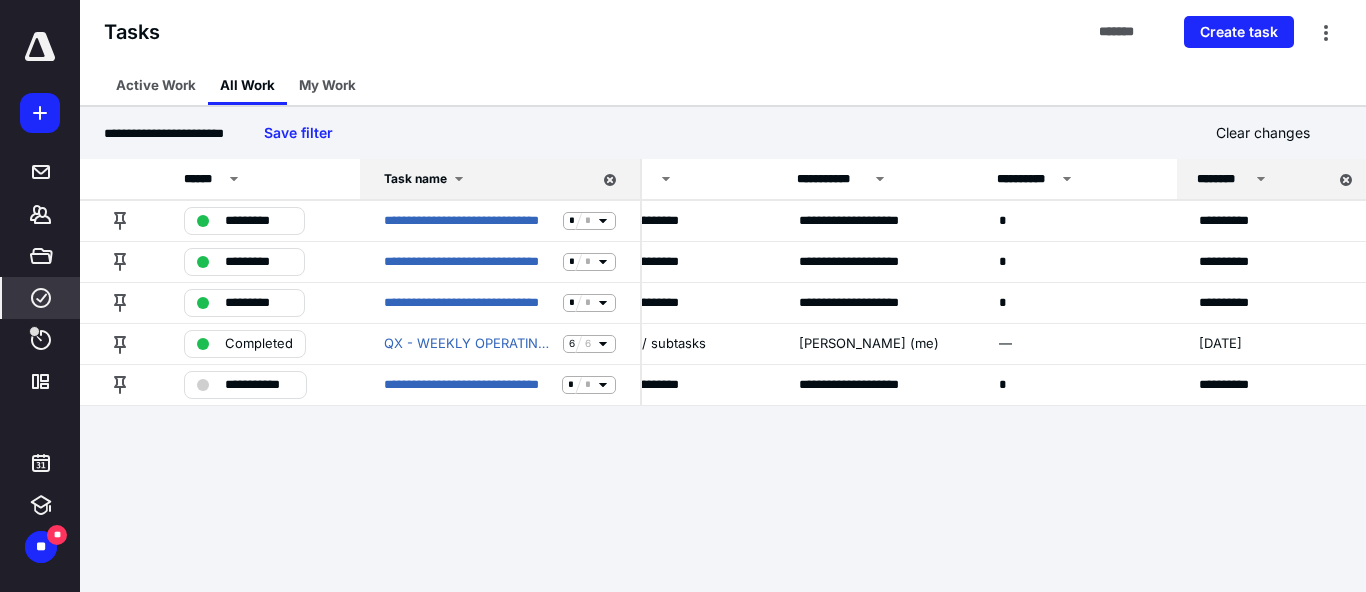 click on "**********" at bounding box center (416, 296) 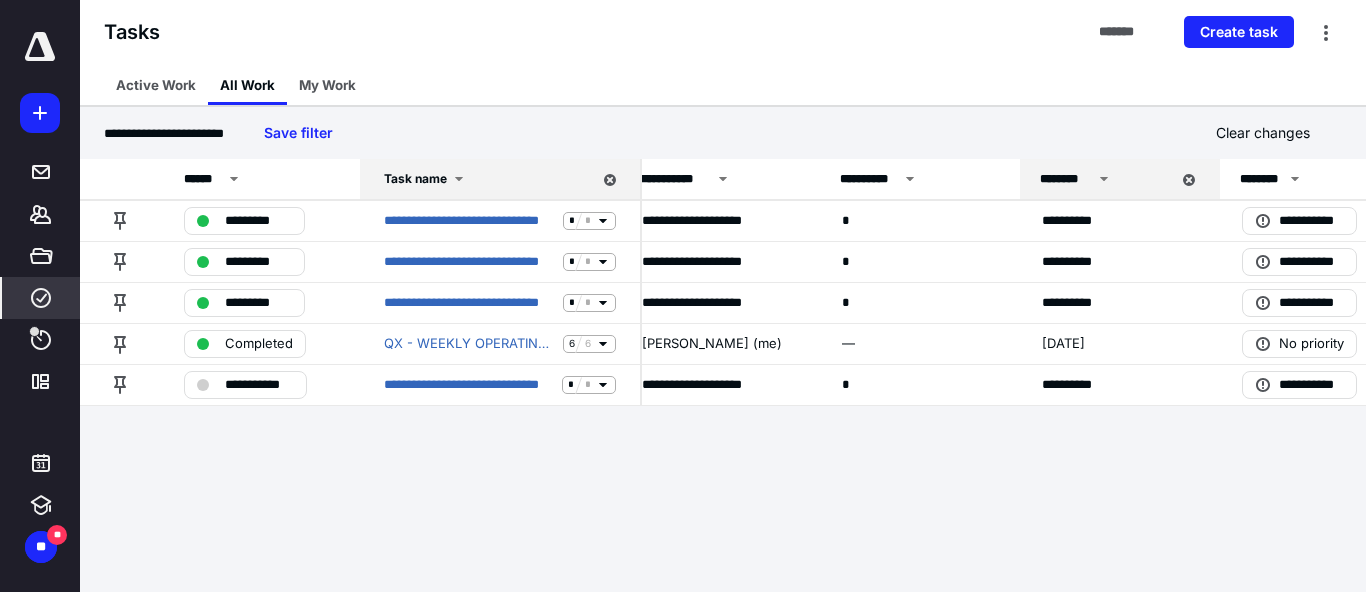 scroll, scrollTop: 0, scrollLeft: 563, axis: horizontal 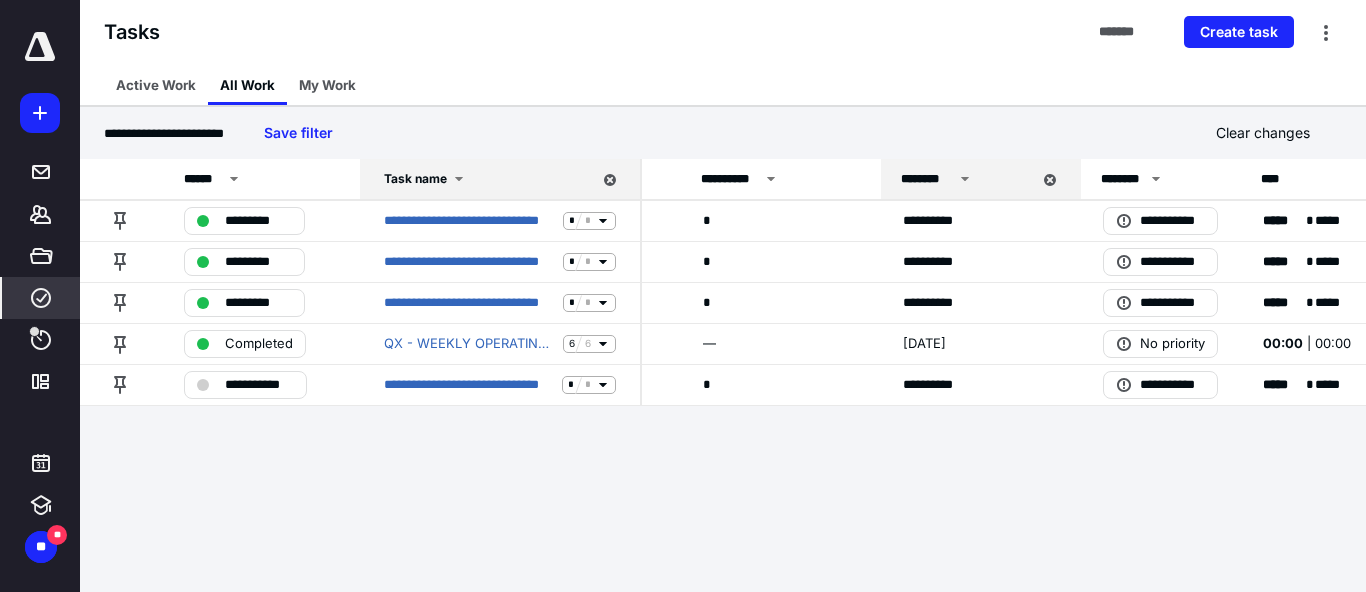 click on "**********" at bounding box center (120, 296) 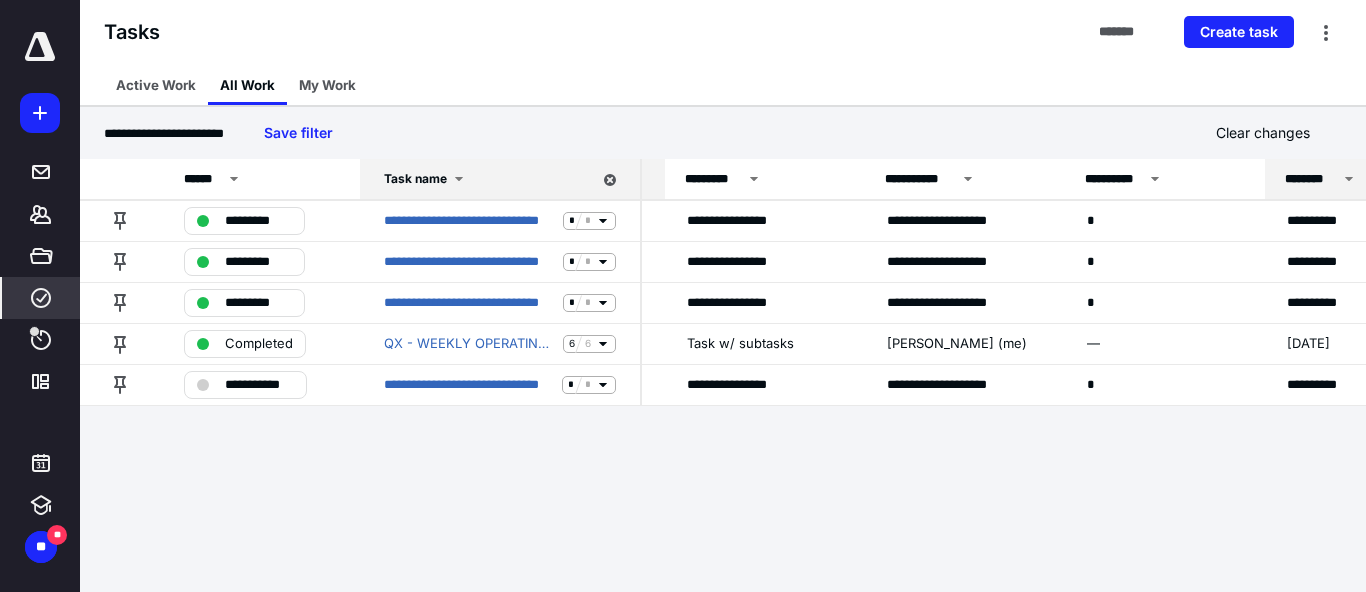 scroll, scrollTop: 0, scrollLeft: 122, axis: horizontal 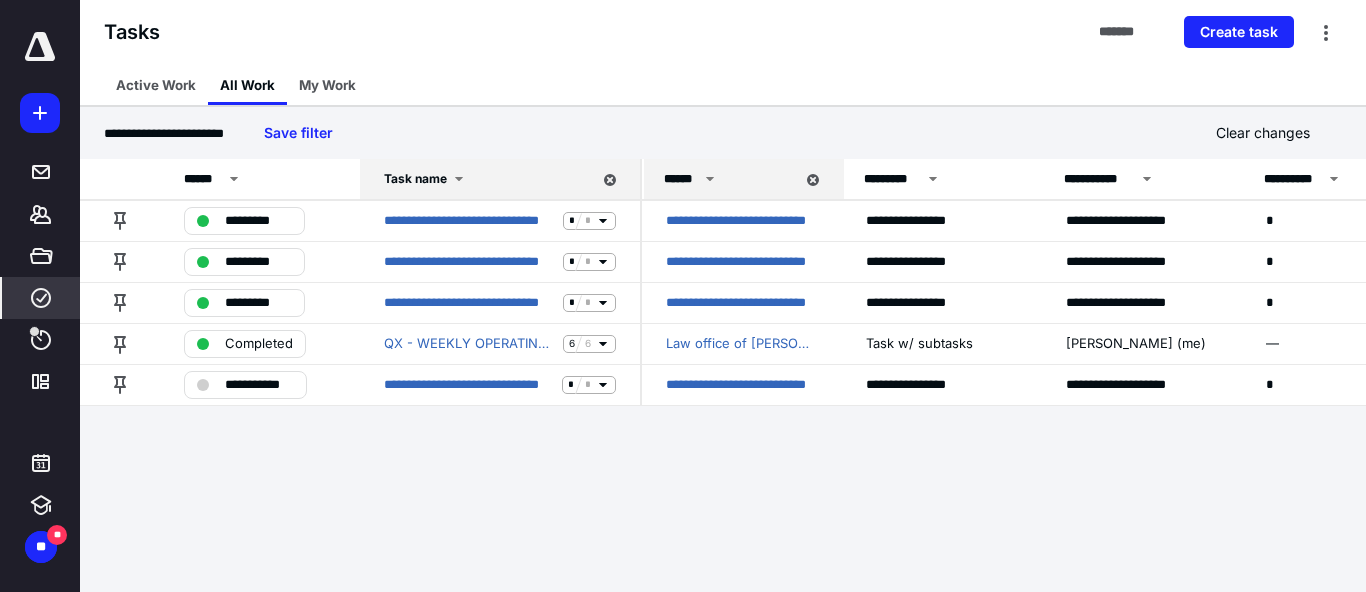 click on "******" at bounding box center [681, 179] 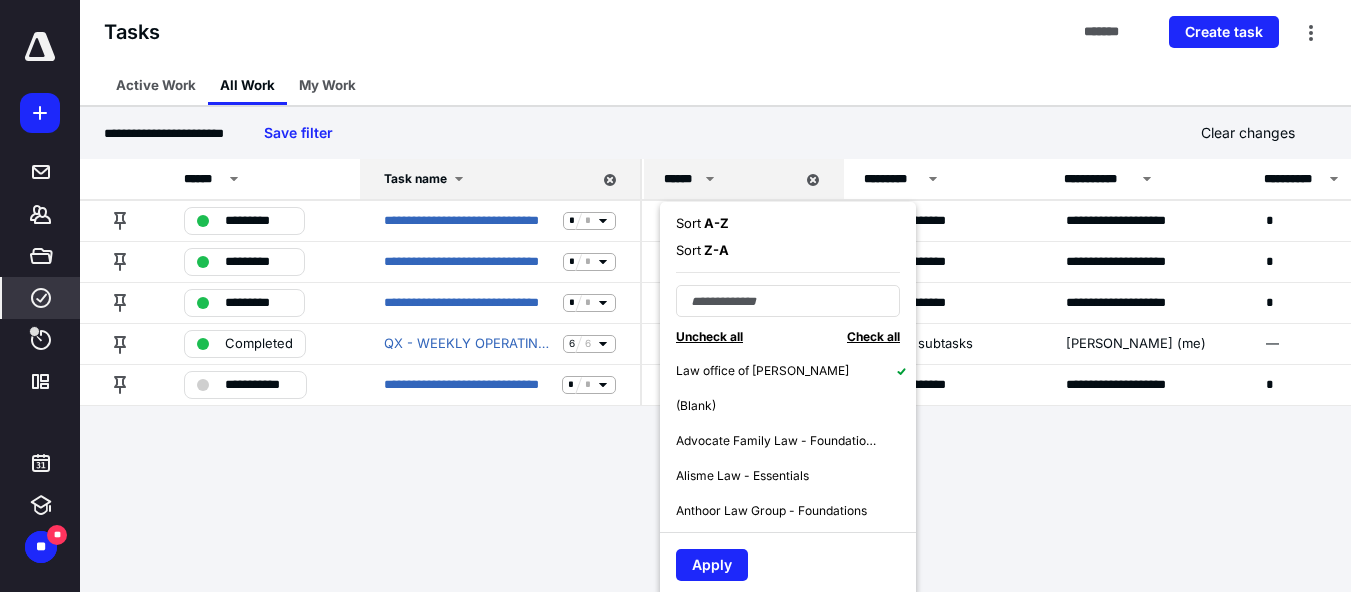 click 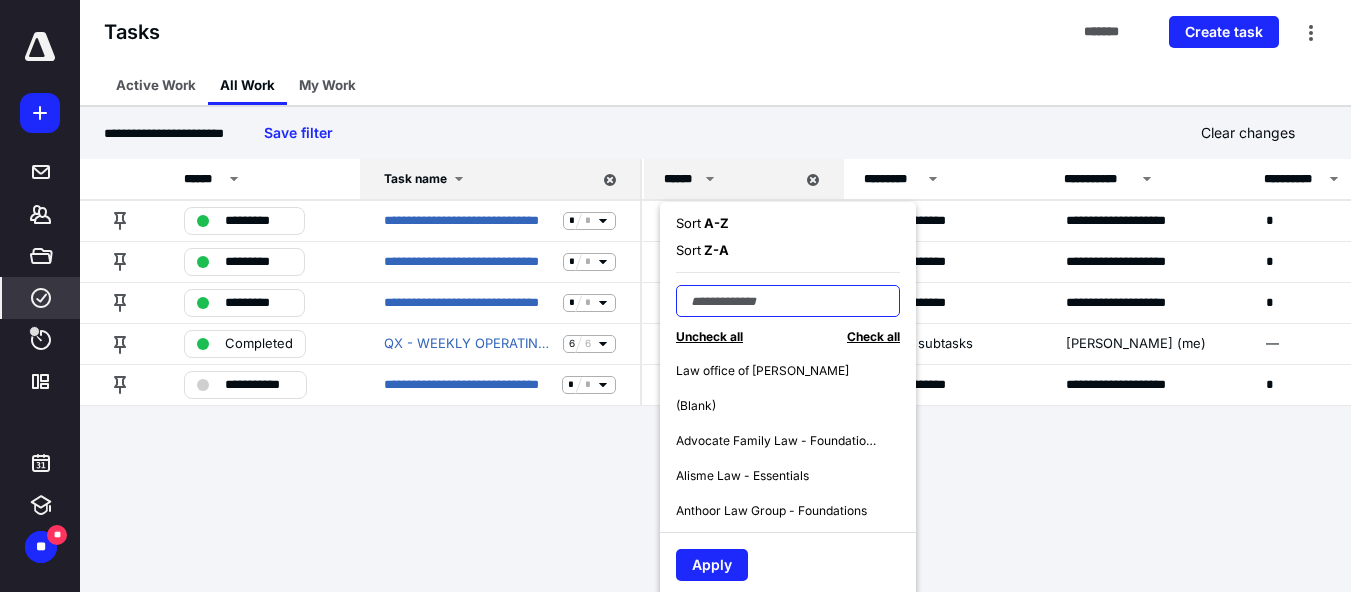 click at bounding box center (788, 301) 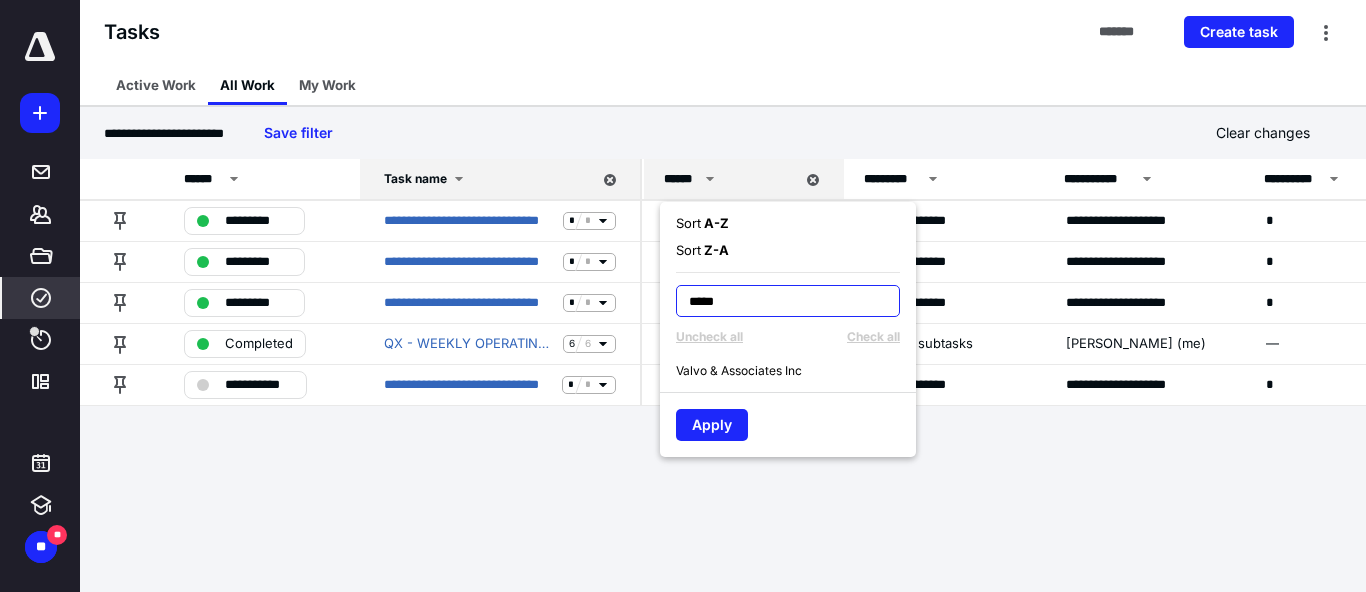 type on "*****" 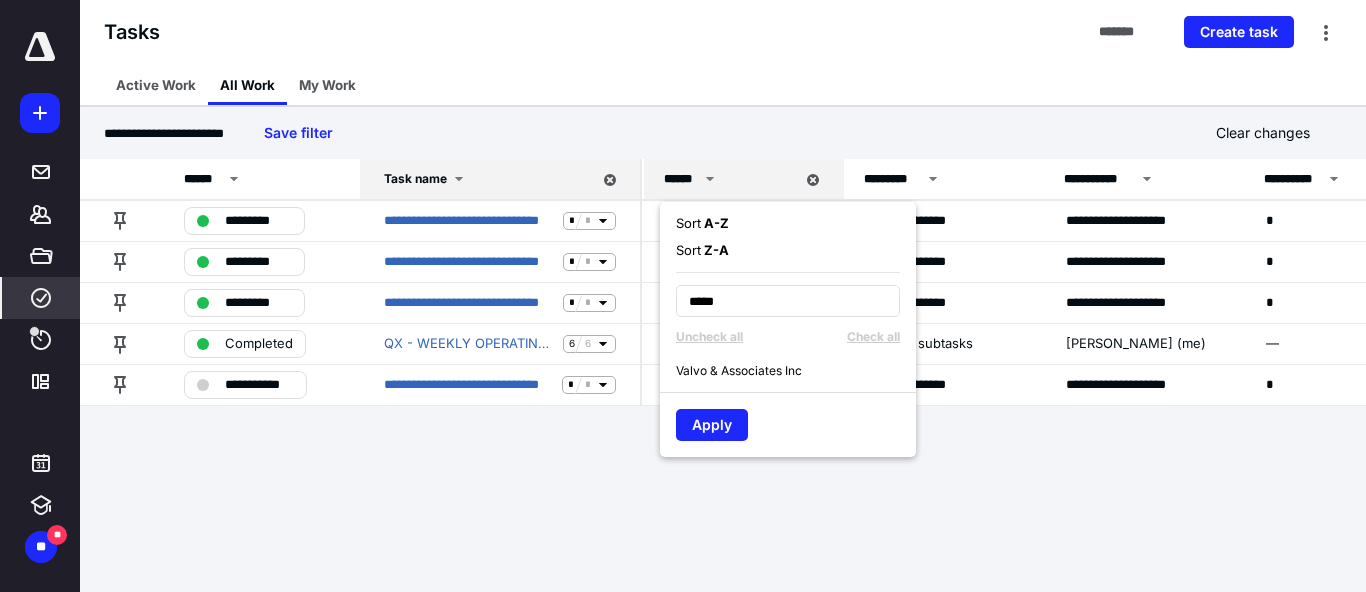 click on "Valvo & Associates Inc" at bounding box center [739, 371] 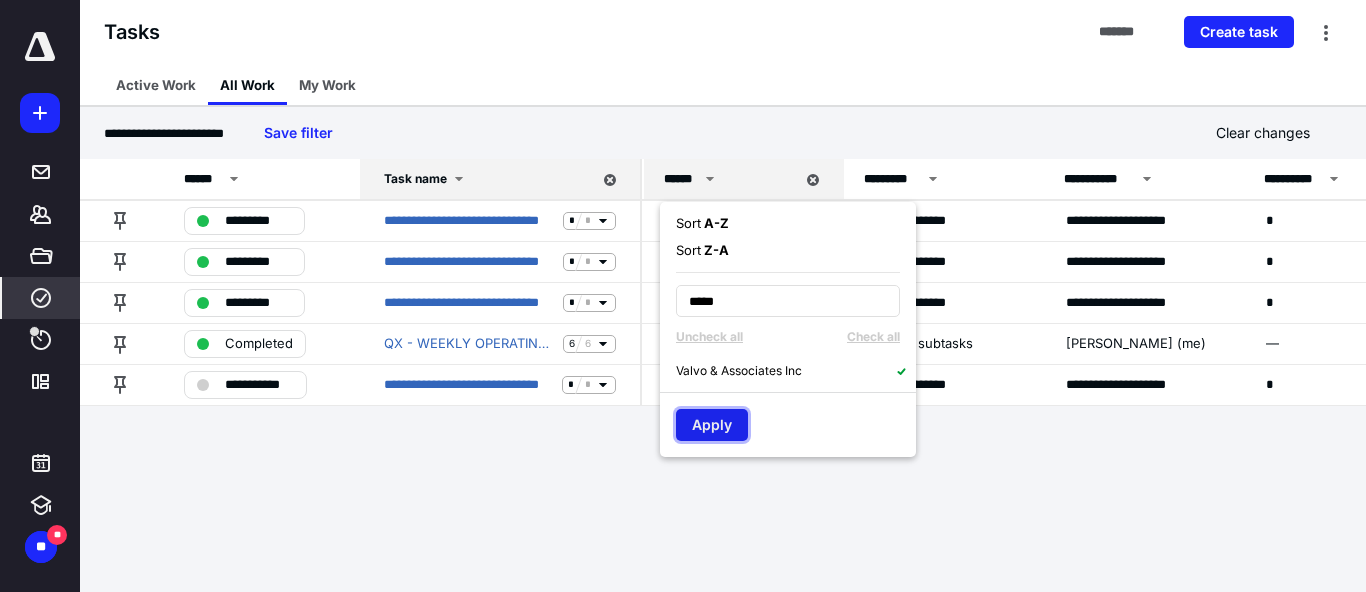 click on "Apply" at bounding box center [712, 425] 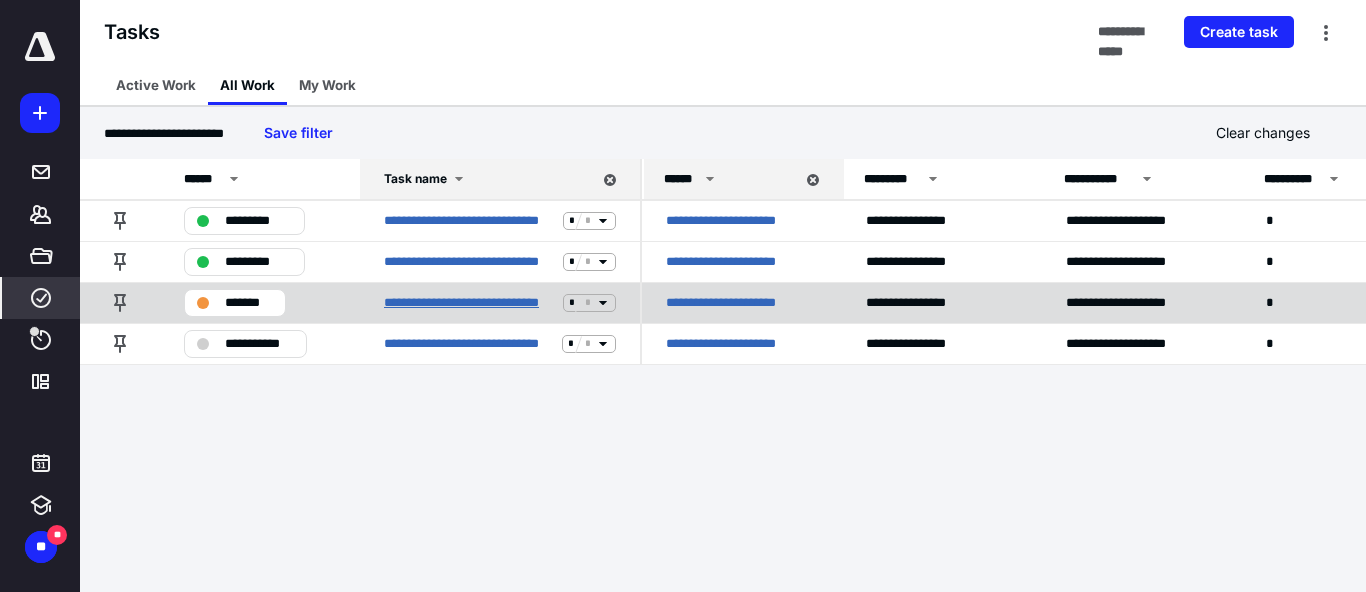 click on "**********" at bounding box center [469, 303] 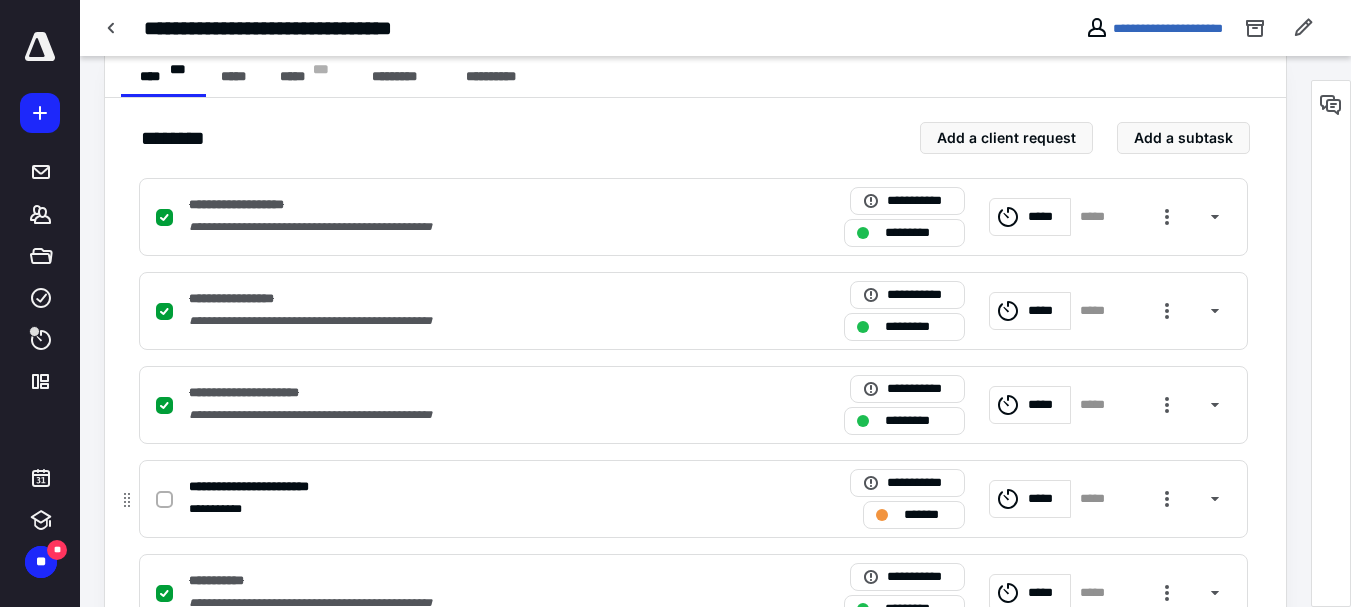 click on "**********" at bounding box center (431, 509) 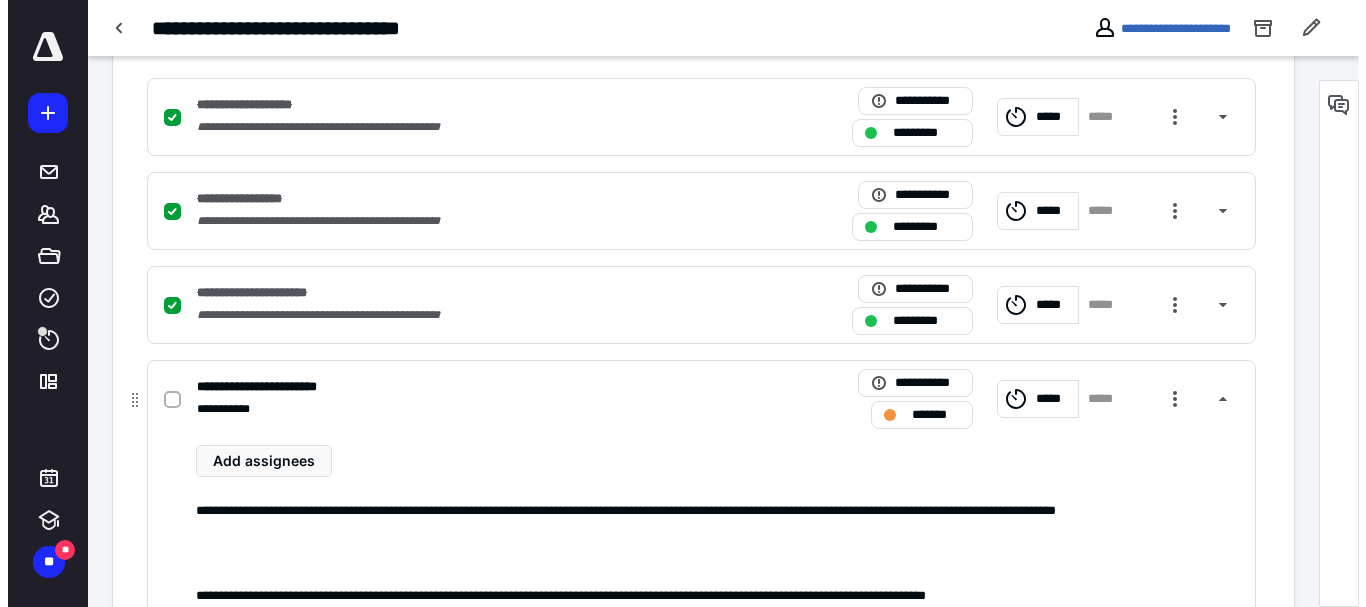 scroll, scrollTop: 800, scrollLeft: 0, axis: vertical 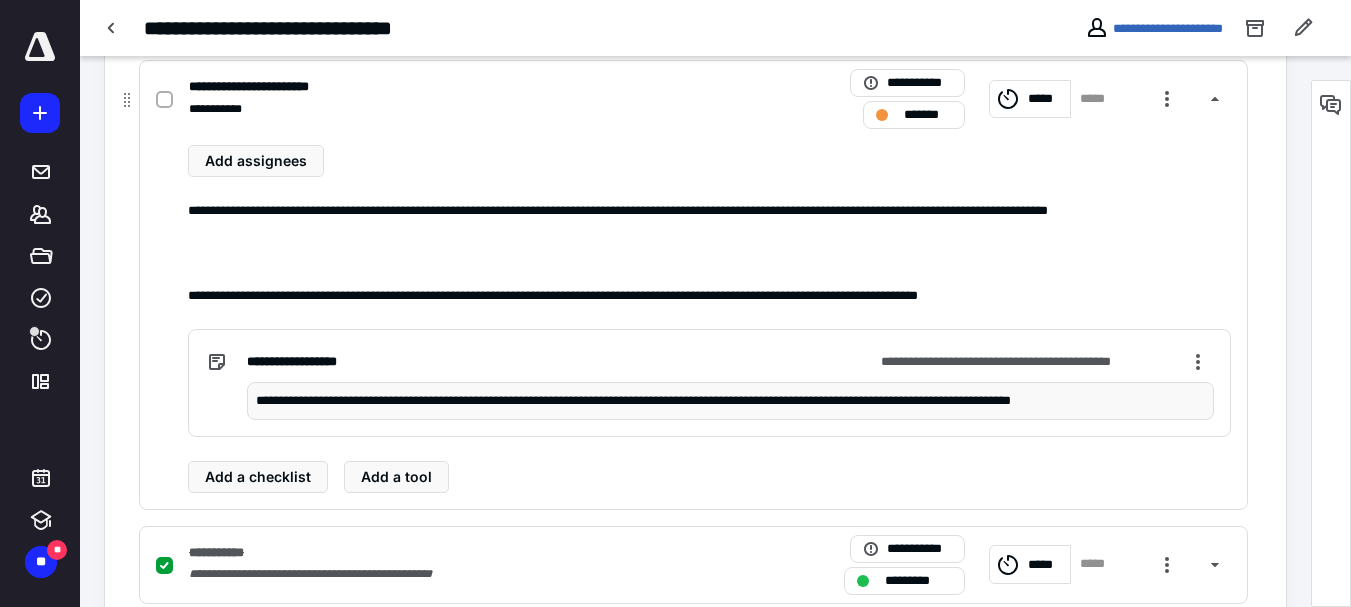 click on "**********" at bounding box center [730, 401] 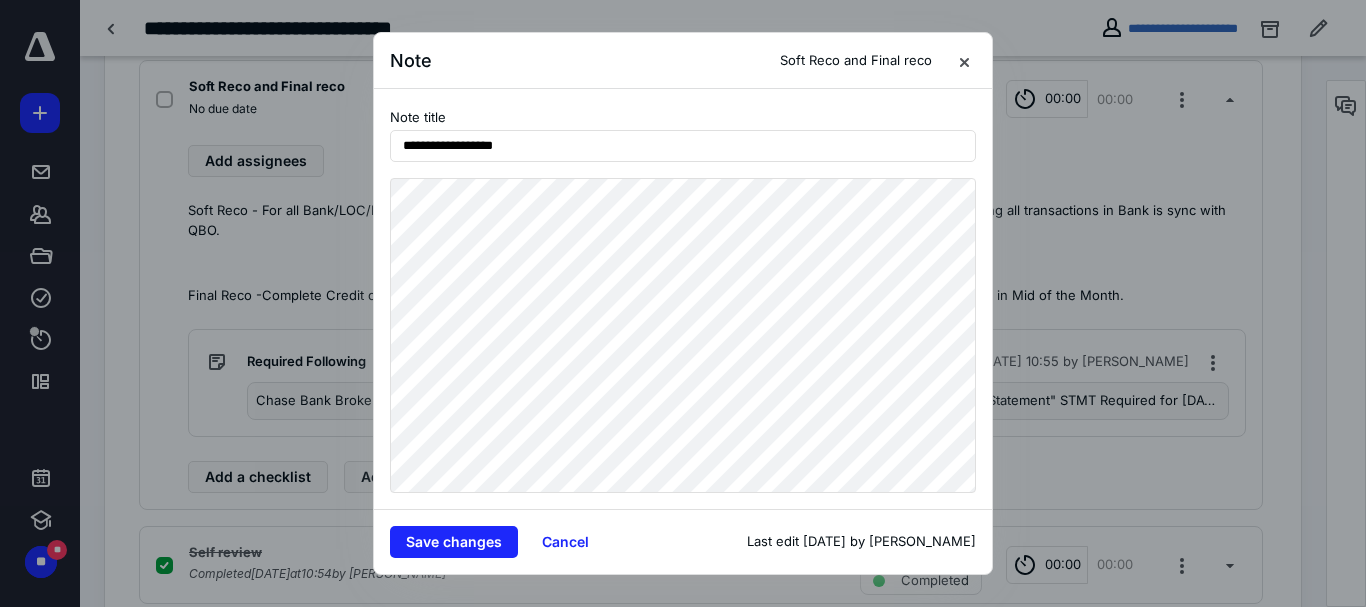 scroll, scrollTop: 24, scrollLeft: 0, axis: vertical 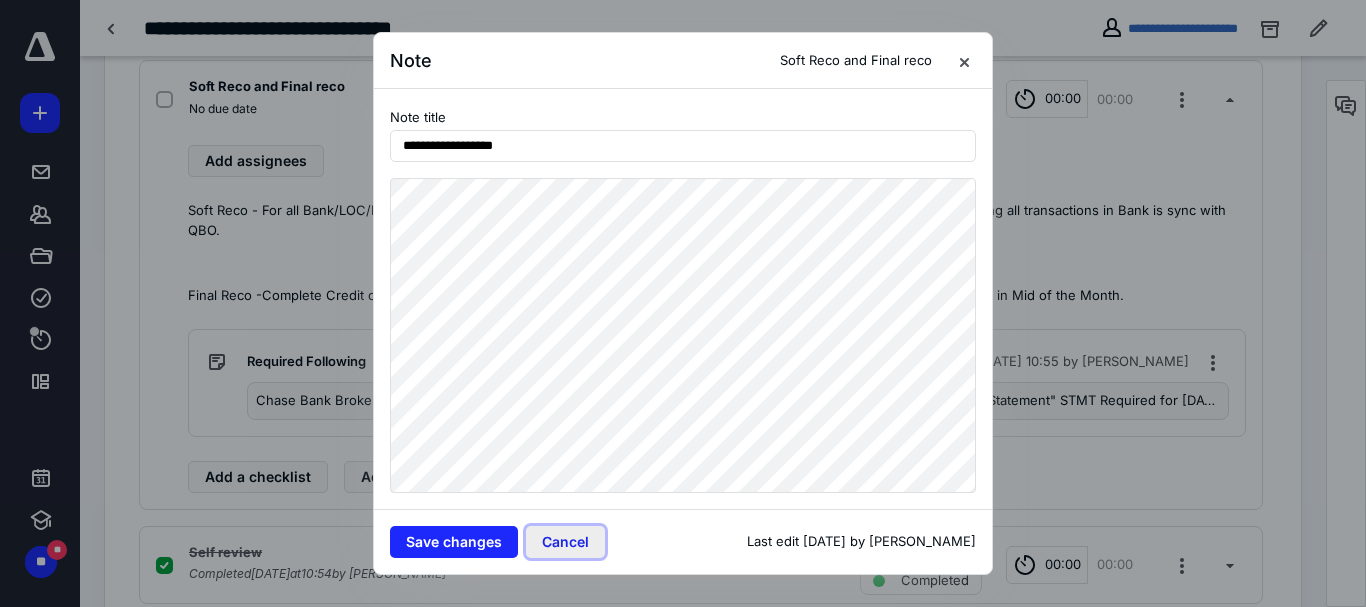 click on "Cancel" at bounding box center (565, 542) 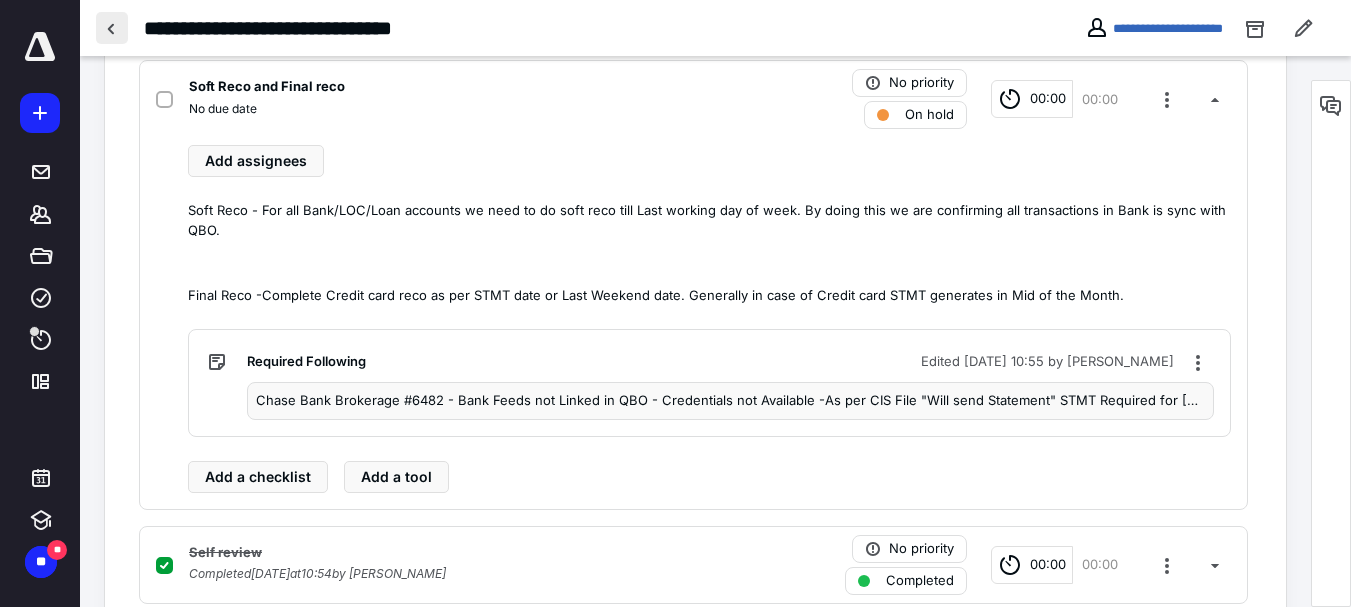 click at bounding box center [112, 28] 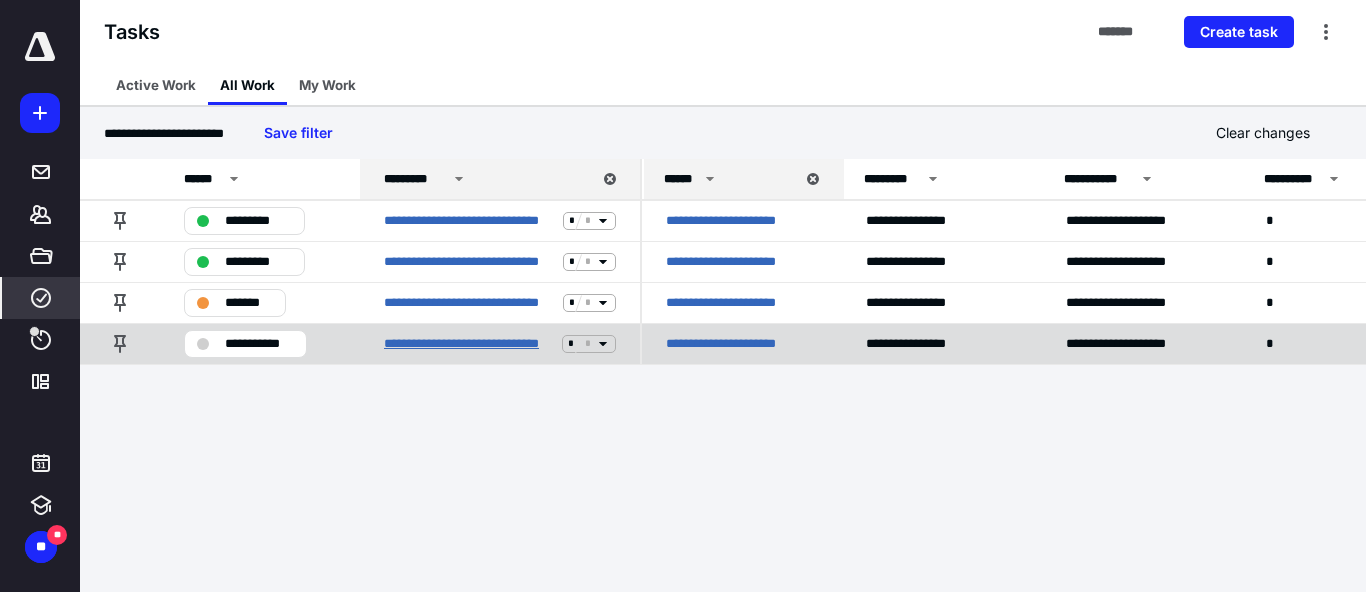 click on "**********" at bounding box center (469, 344) 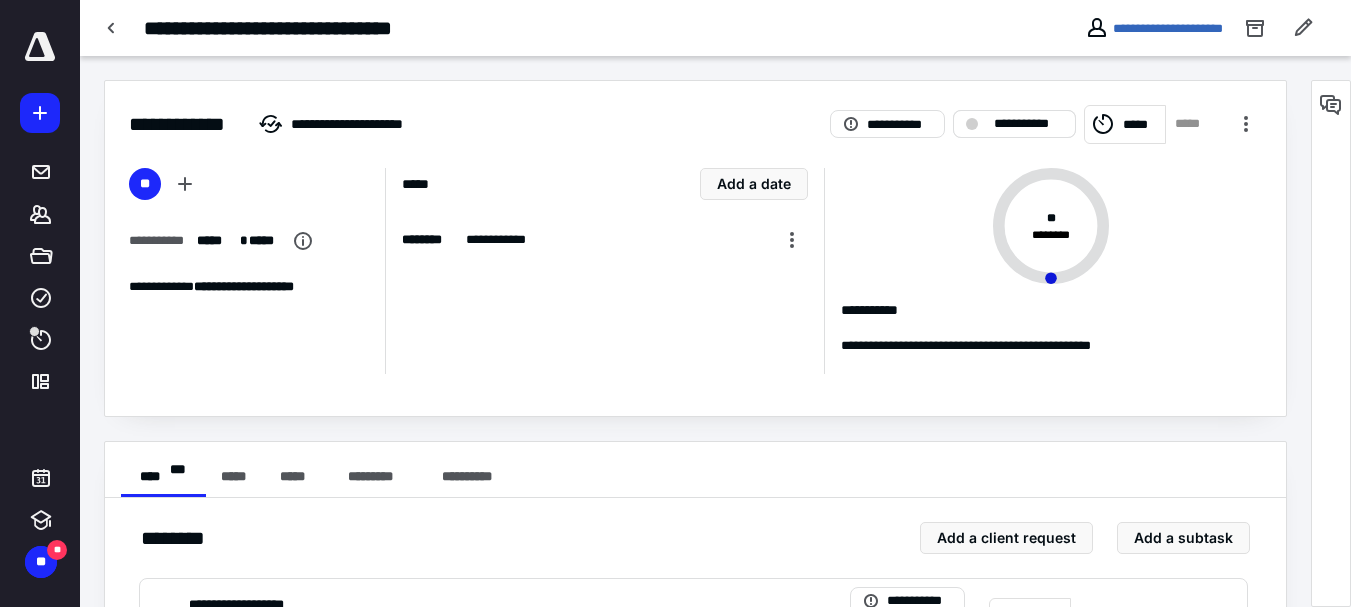 click on "**********" at bounding box center (1028, 124) 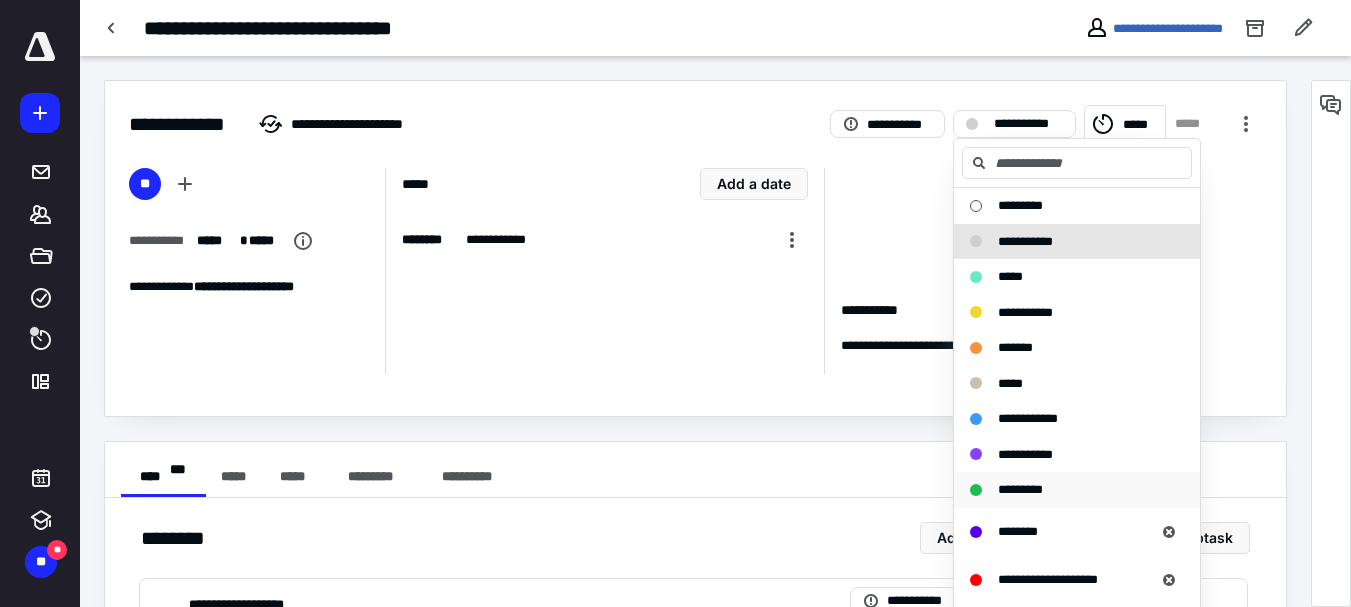 click on "*********" at bounding box center (1020, 489) 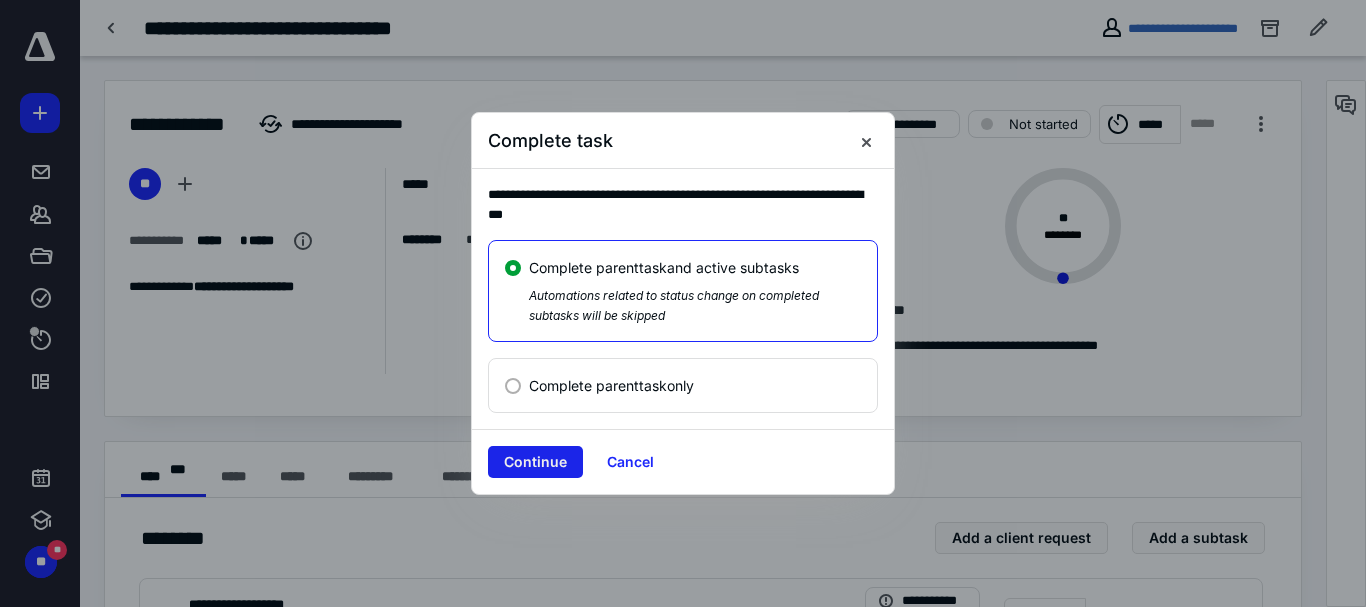click on "Continue" at bounding box center [535, 462] 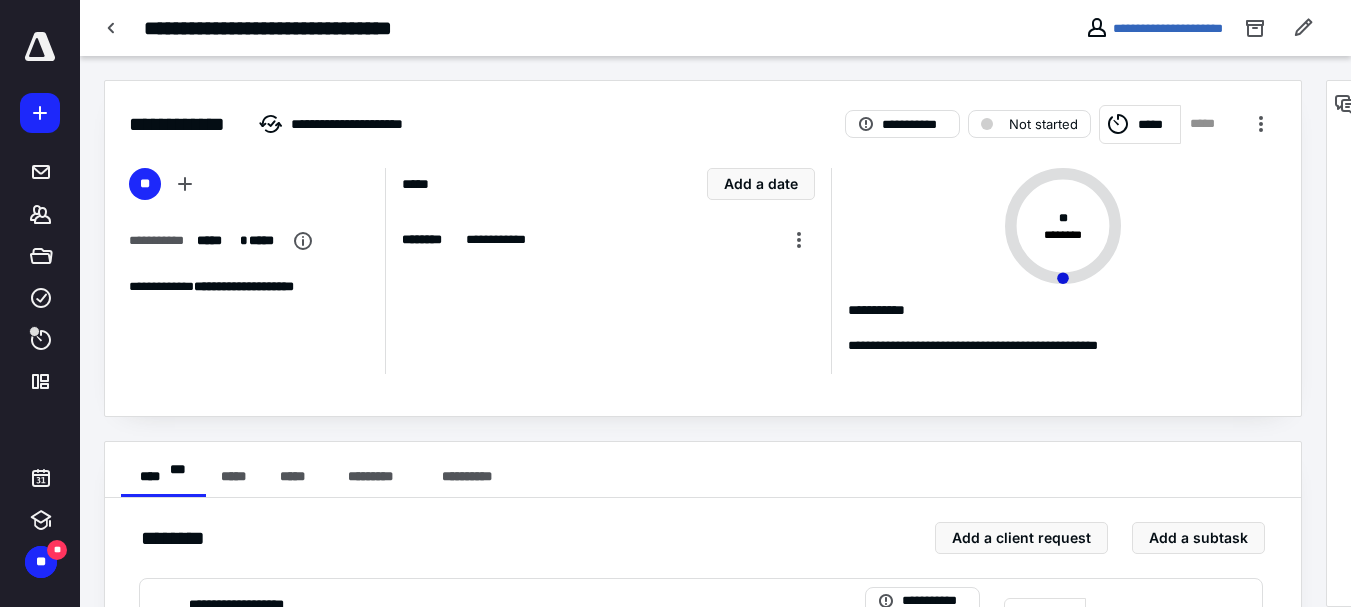 checkbox on "true" 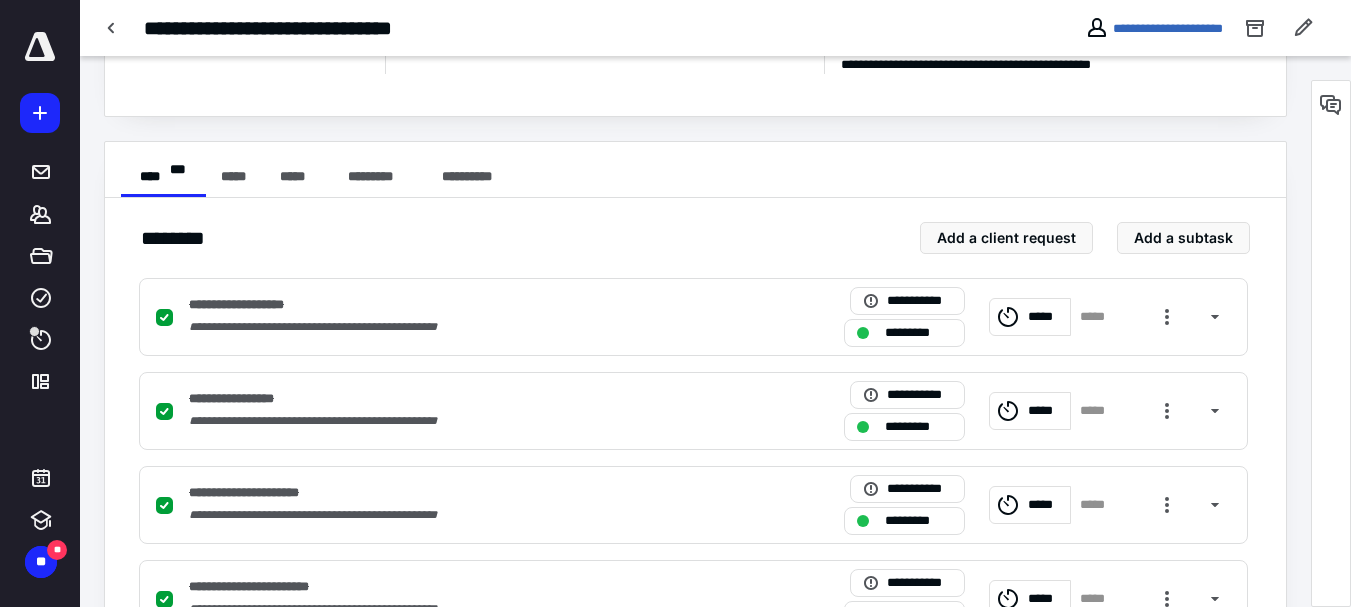 scroll, scrollTop: 500, scrollLeft: 0, axis: vertical 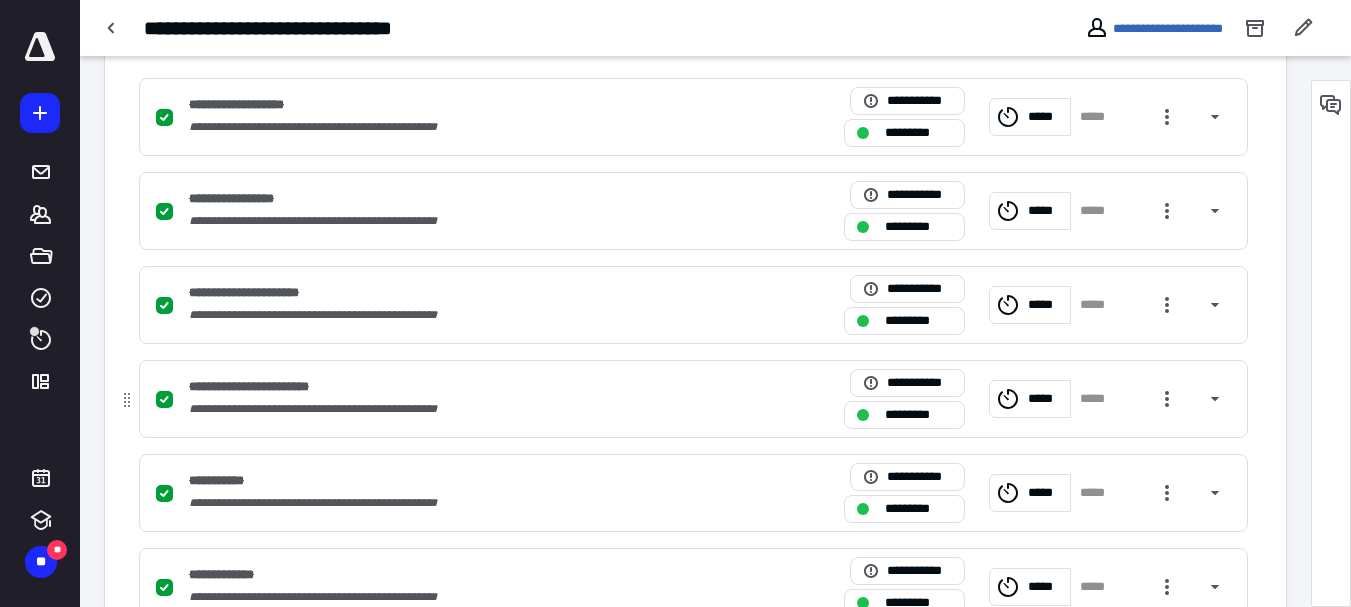 click on "**********" at bounding box center [265, 387] 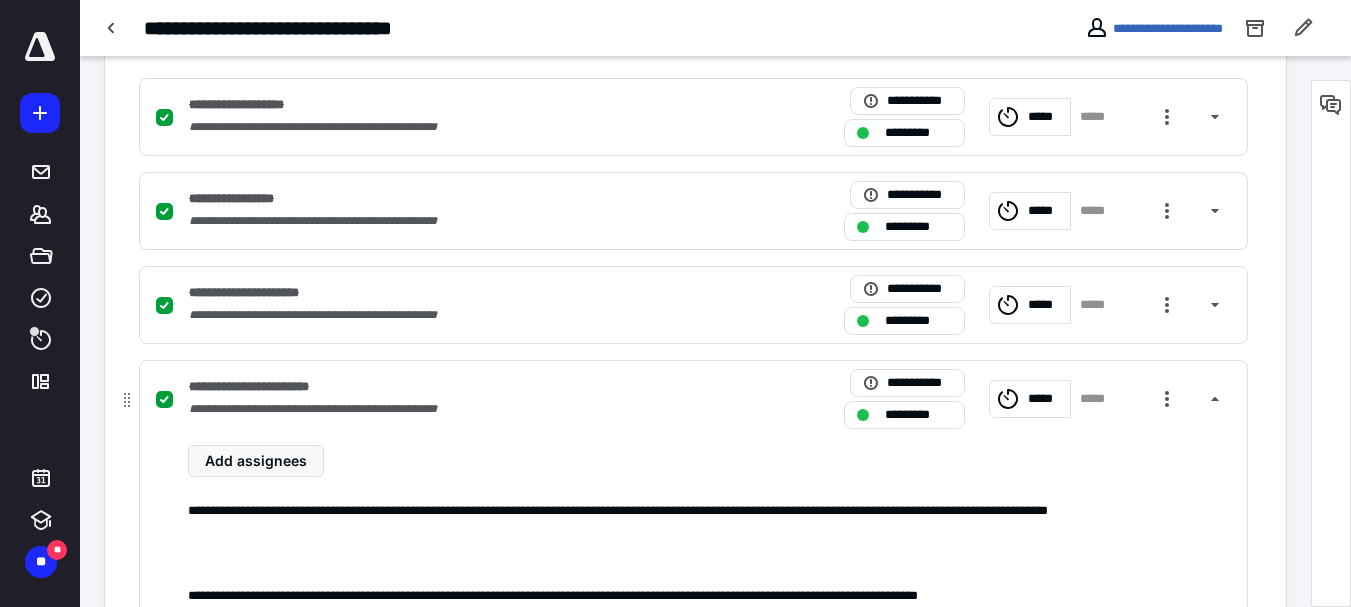 scroll, scrollTop: 600, scrollLeft: 0, axis: vertical 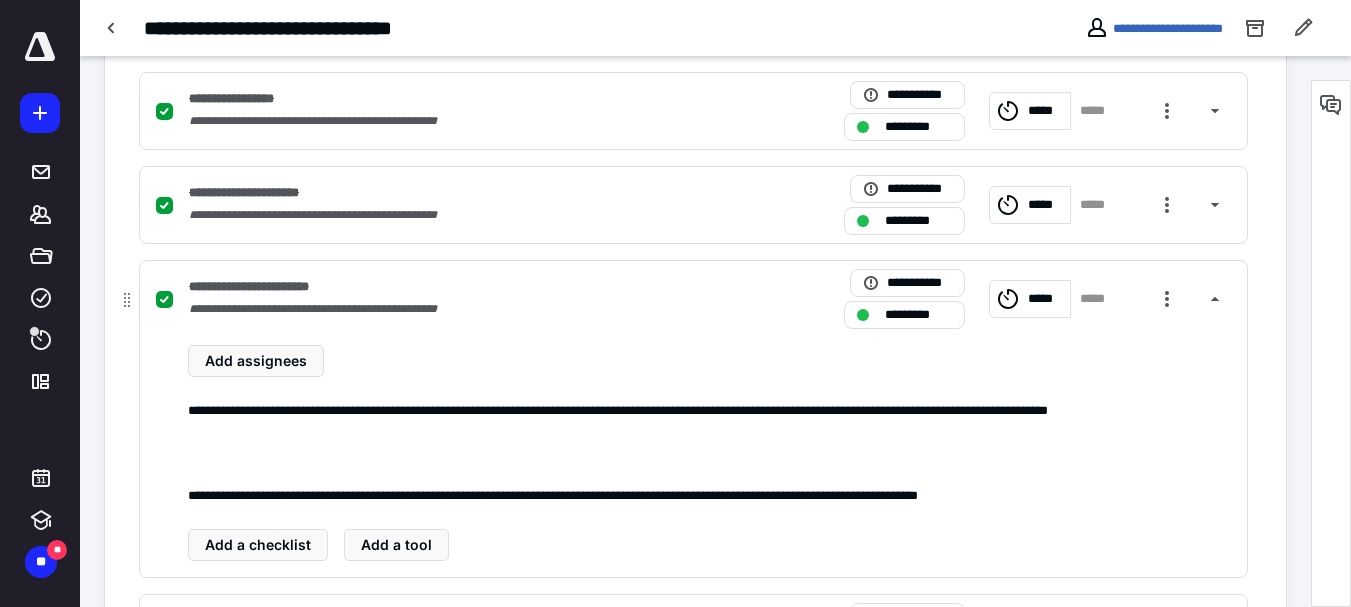 click on "*********" at bounding box center [904, 315] 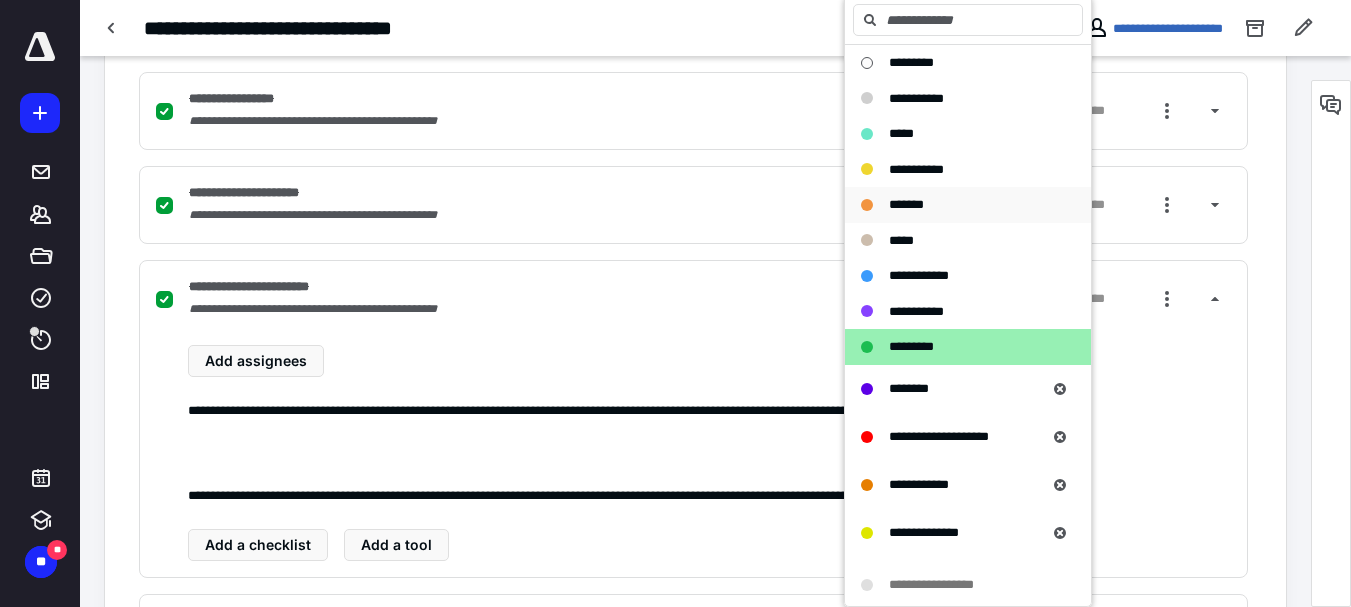 click on "*******" at bounding box center [906, 204] 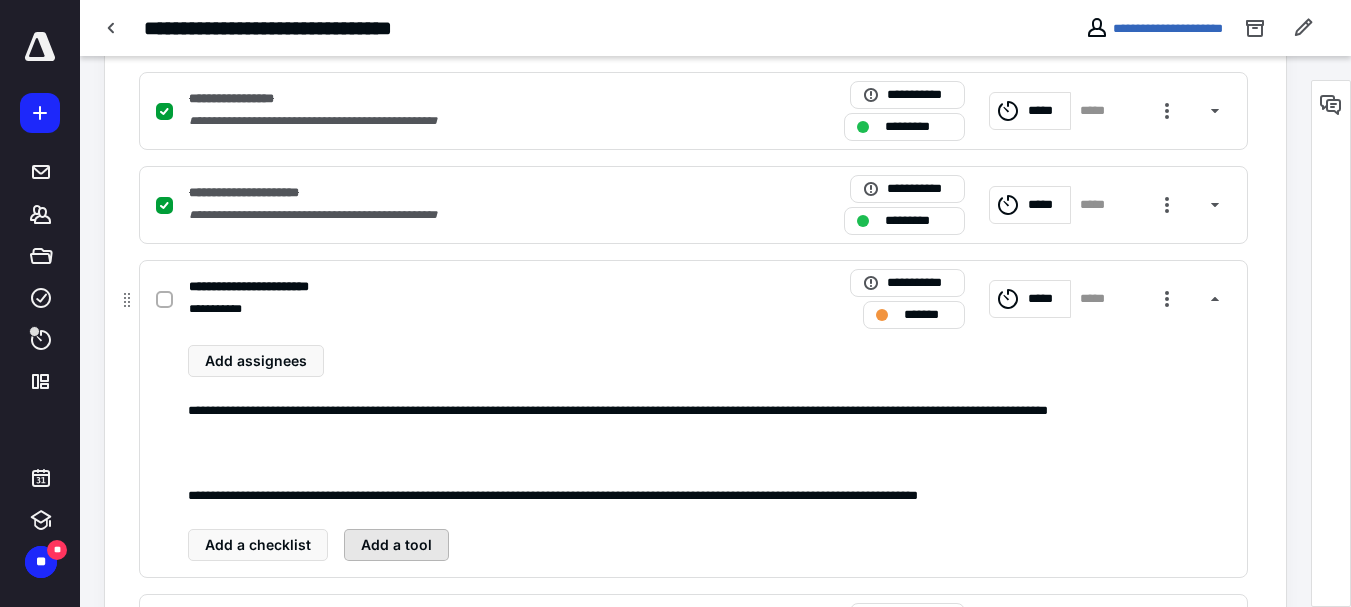 click on "Add a tool" at bounding box center (396, 545) 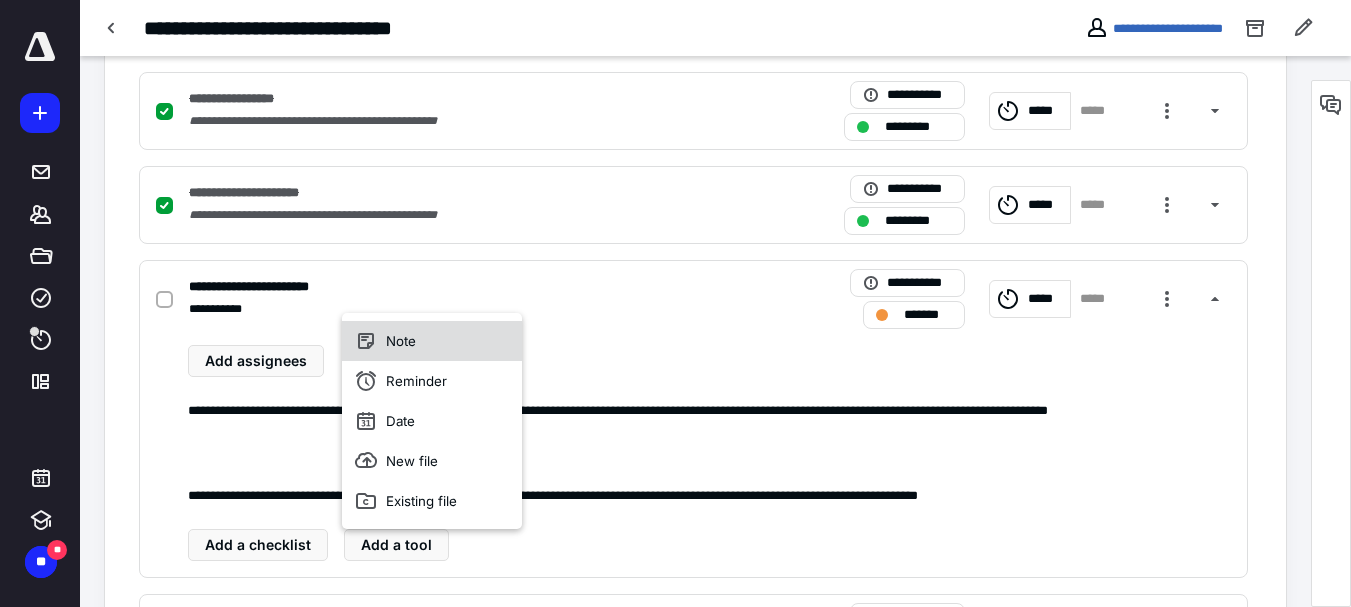 click on "Note" at bounding box center [432, 341] 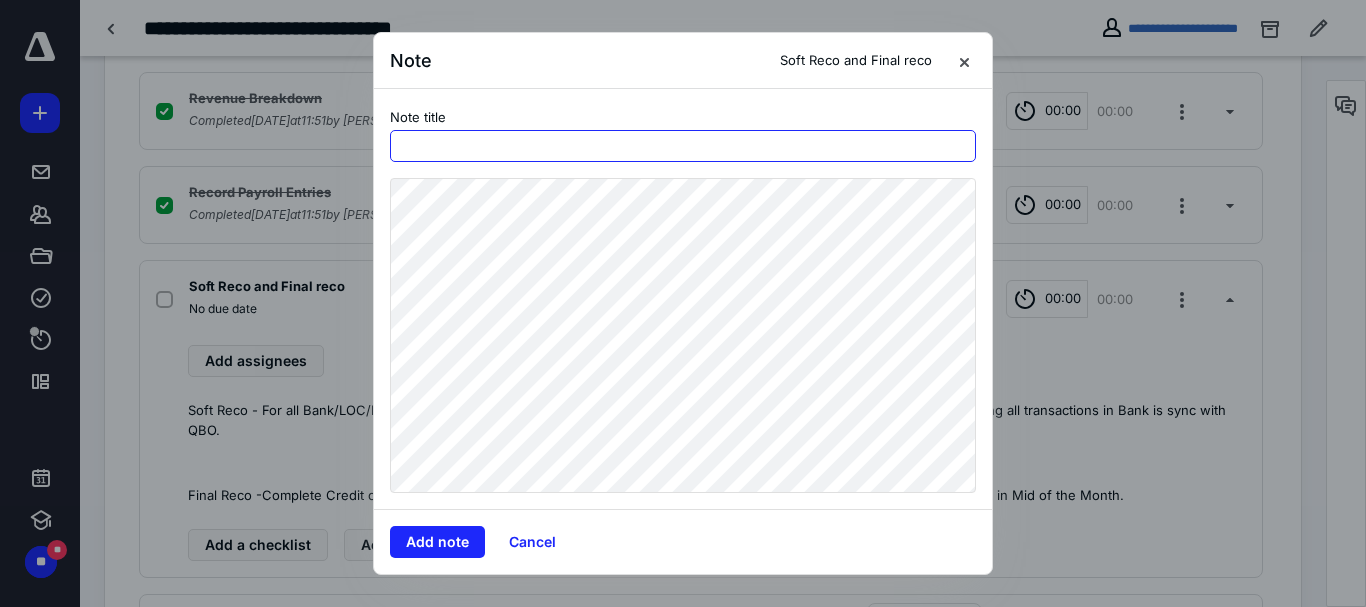 click at bounding box center (683, 146) 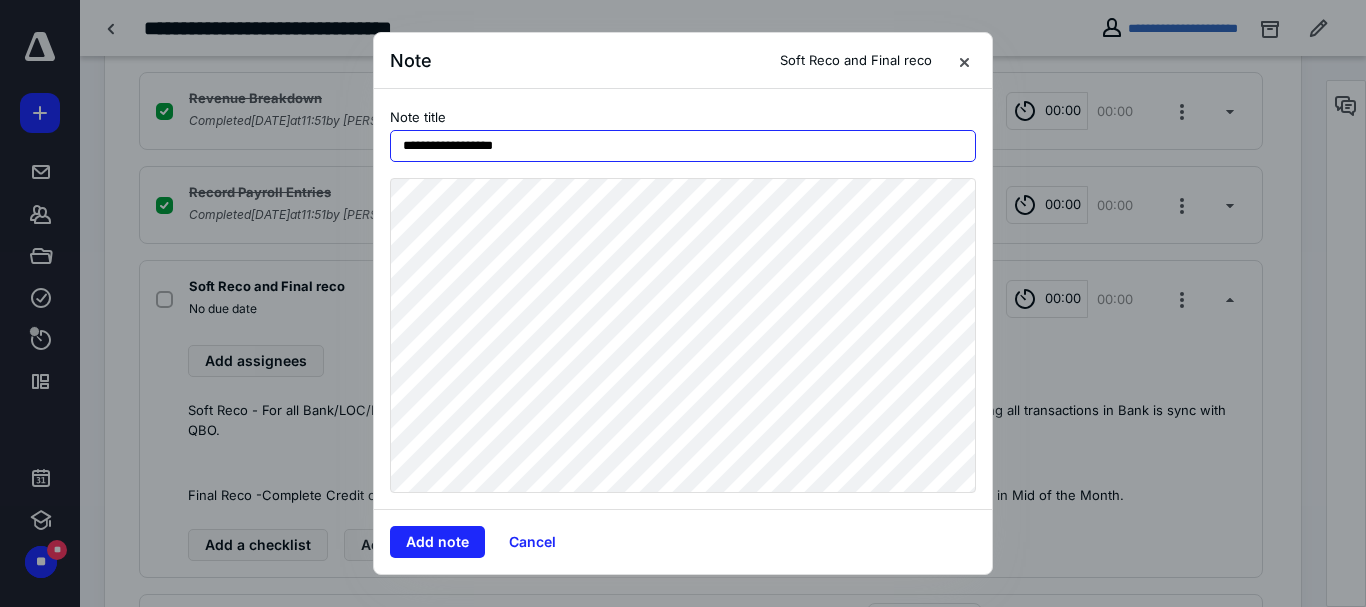 type on "**********" 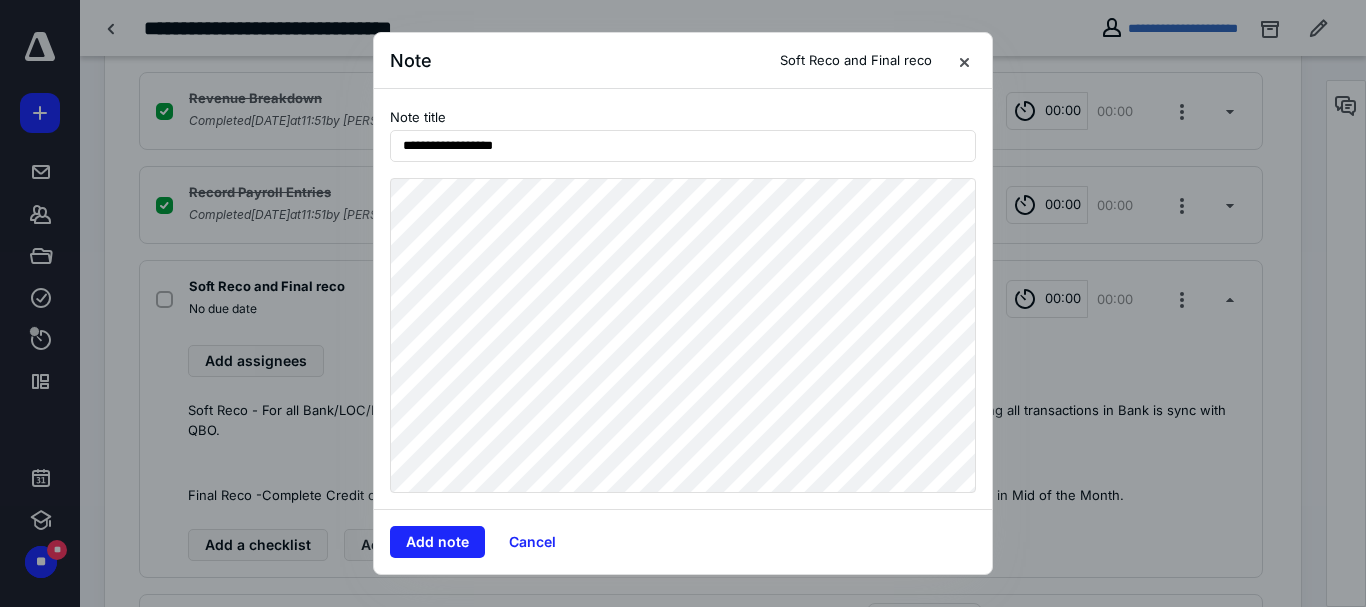 click on "Add note Cancel" at bounding box center (683, 541) 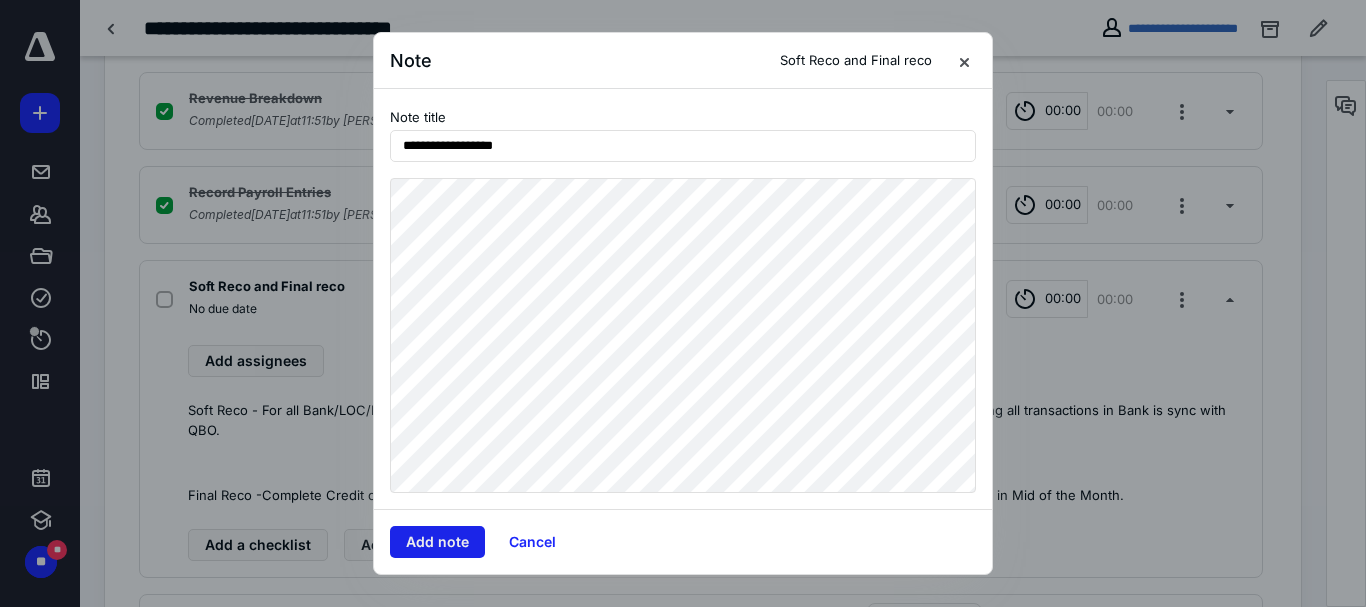 click on "Add note" at bounding box center (437, 542) 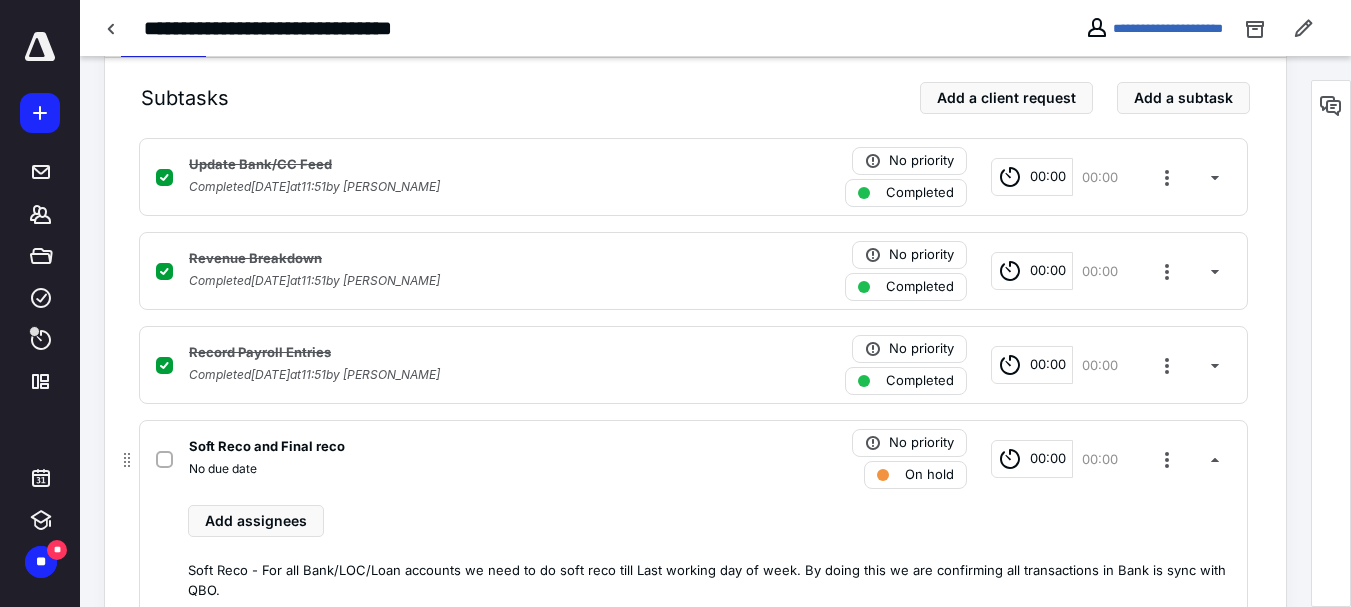 scroll, scrollTop: 40, scrollLeft: 0, axis: vertical 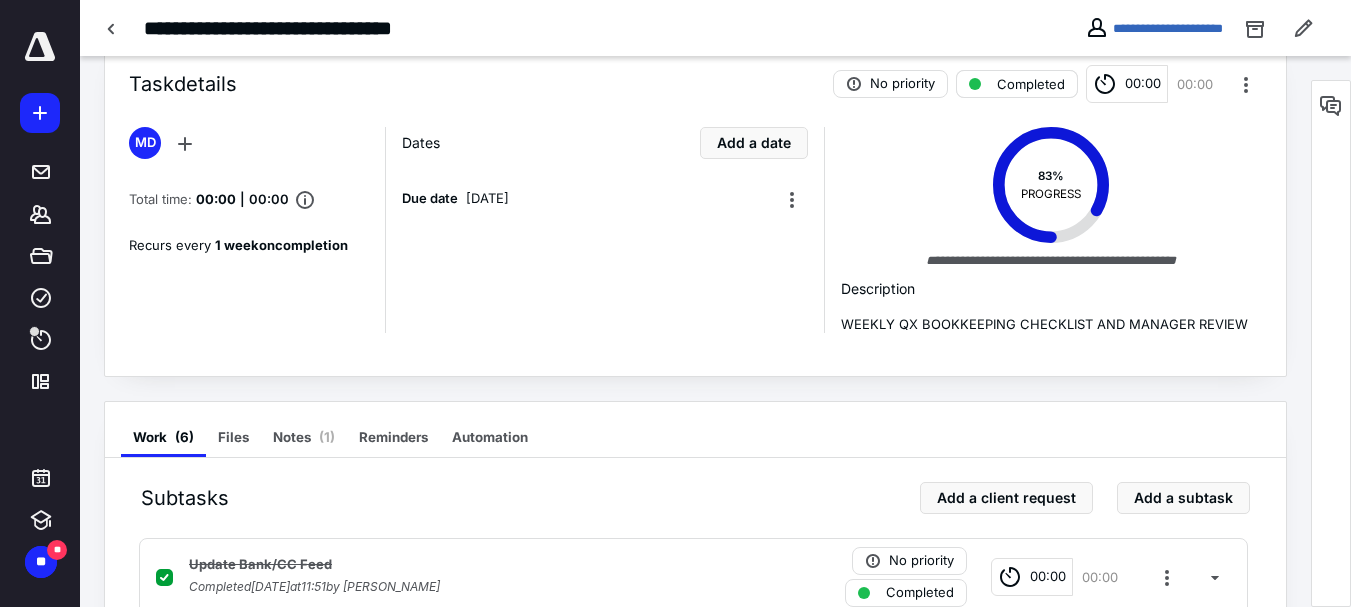 click on "Completed" at bounding box center (1031, 84) 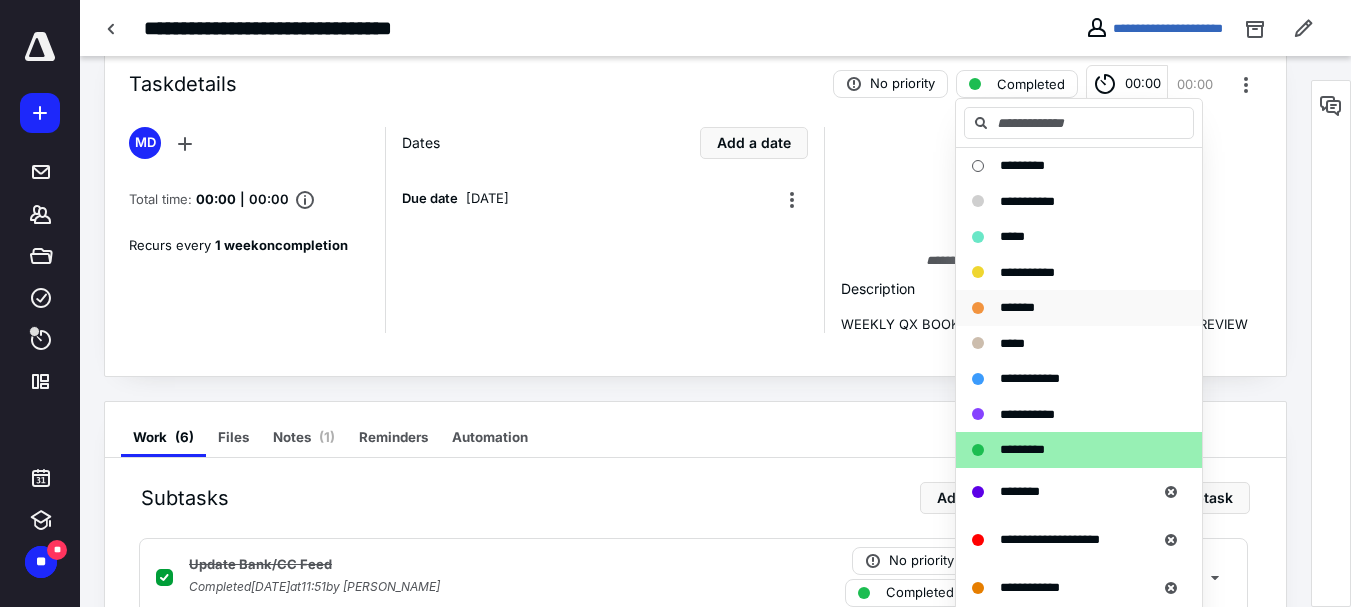 click on "*******" at bounding box center (1017, 307) 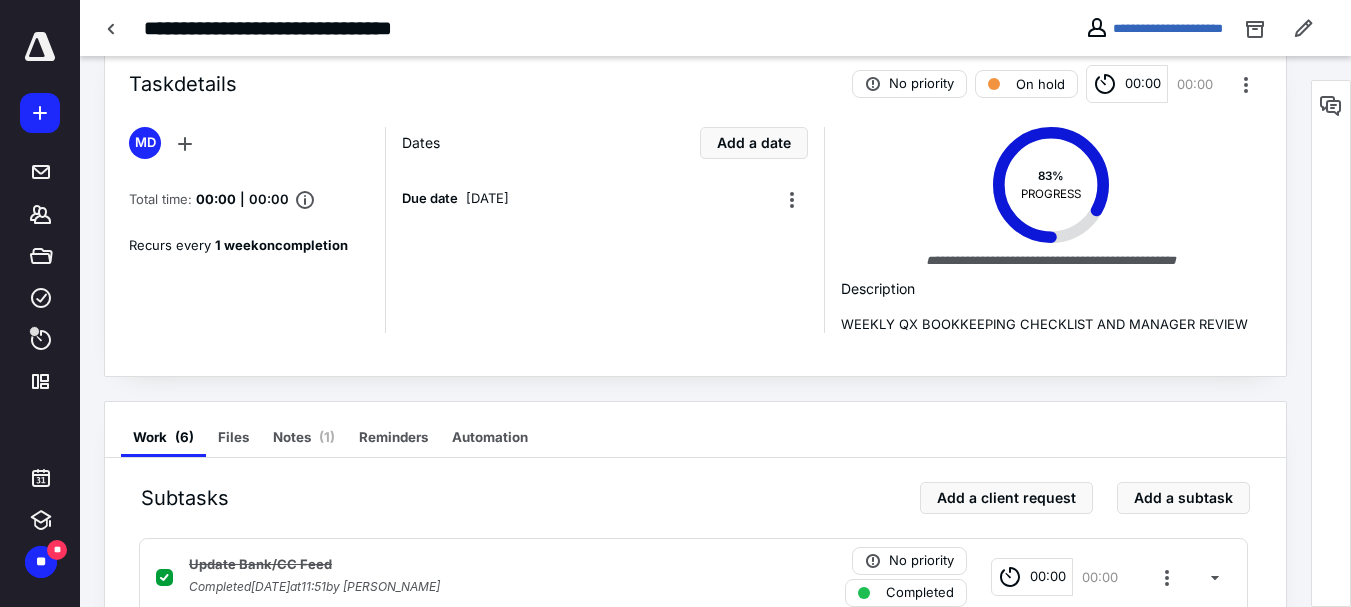 scroll, scrollTop: 0, scrollLeft: 0, axis: both 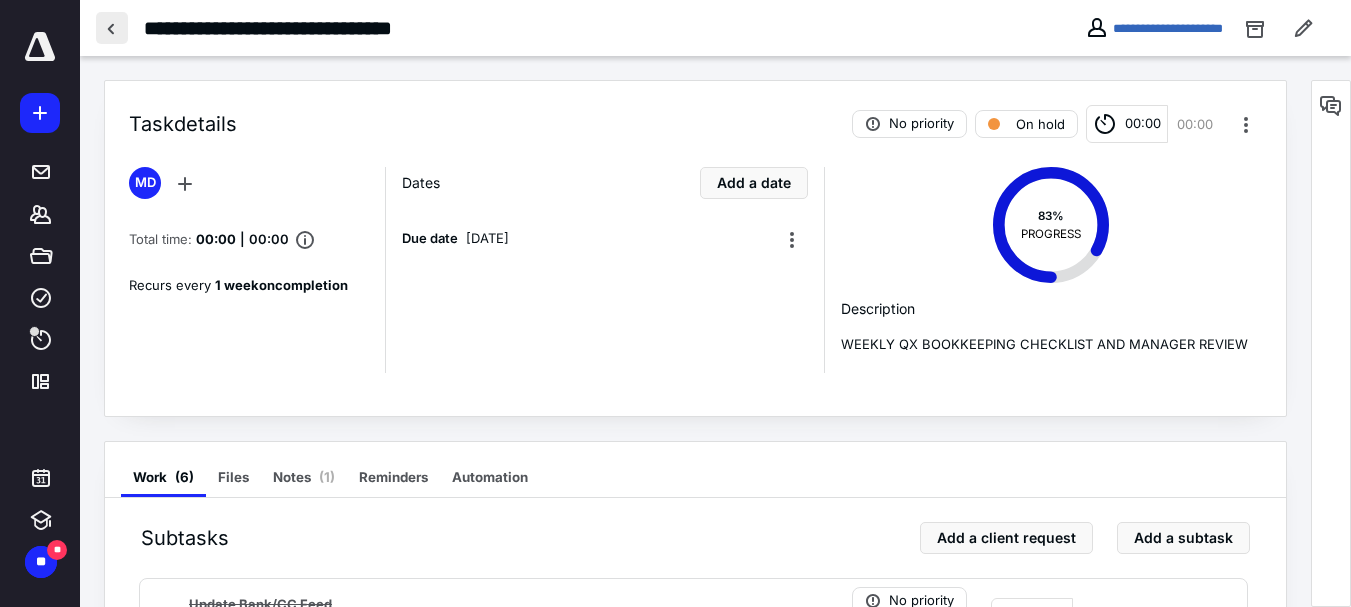click at bounding box center [112, 28] 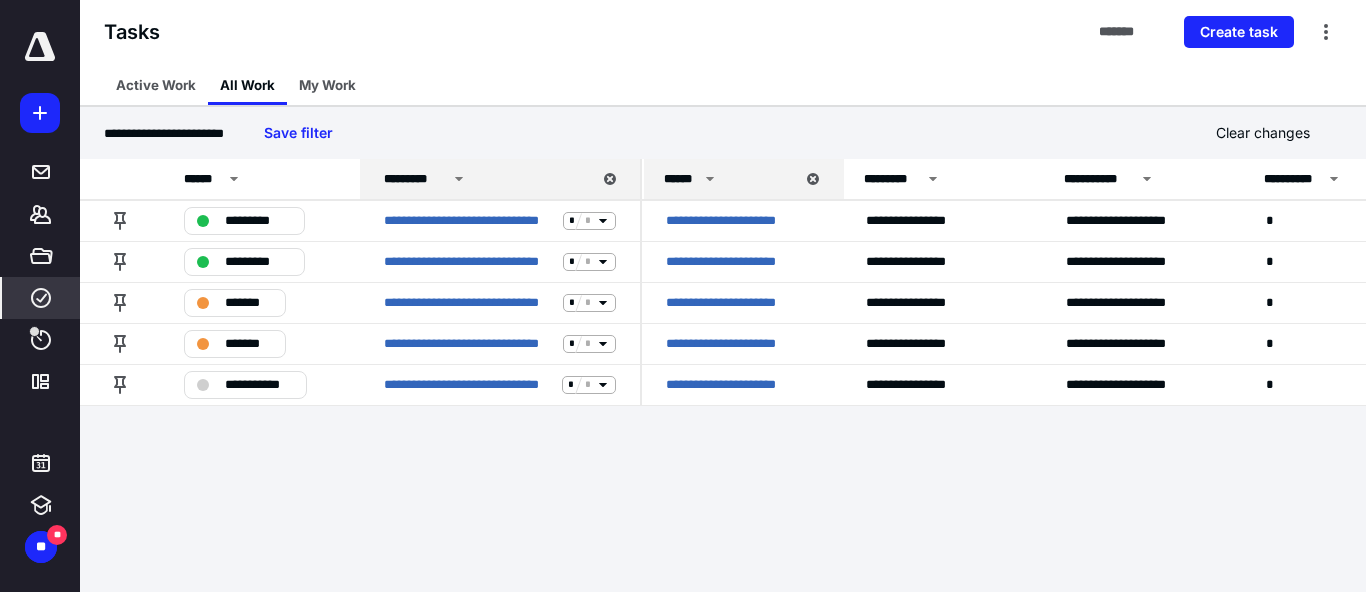 click on "******" at bounding box center [681, 179] 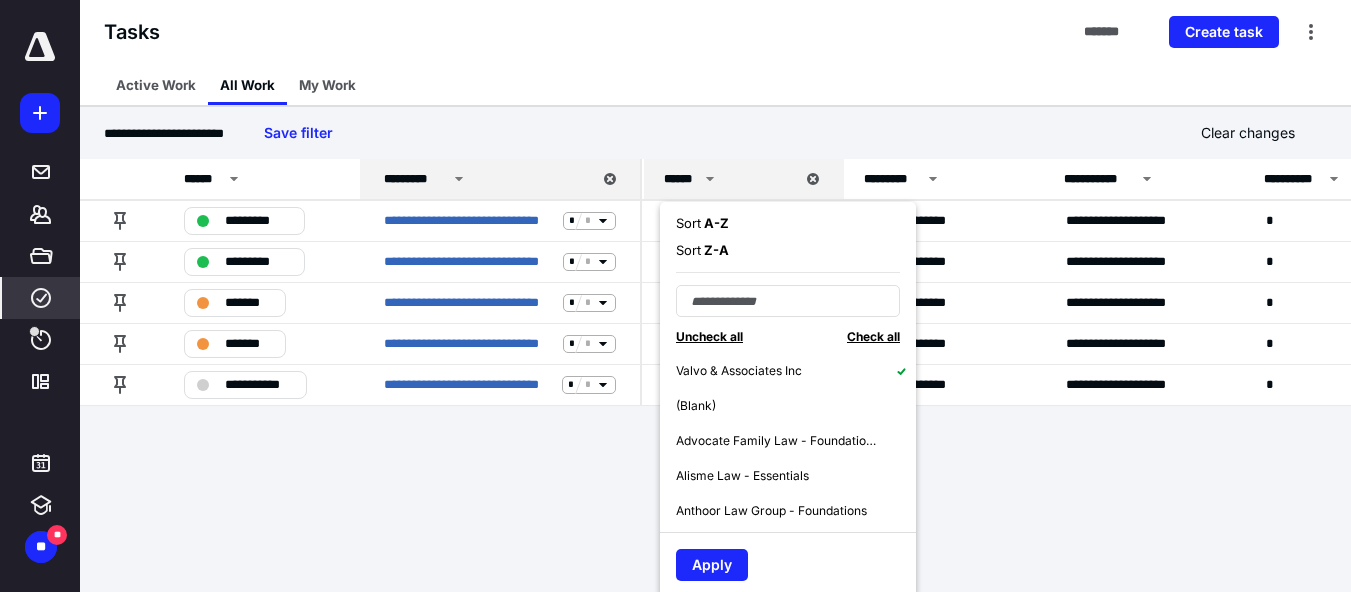 click 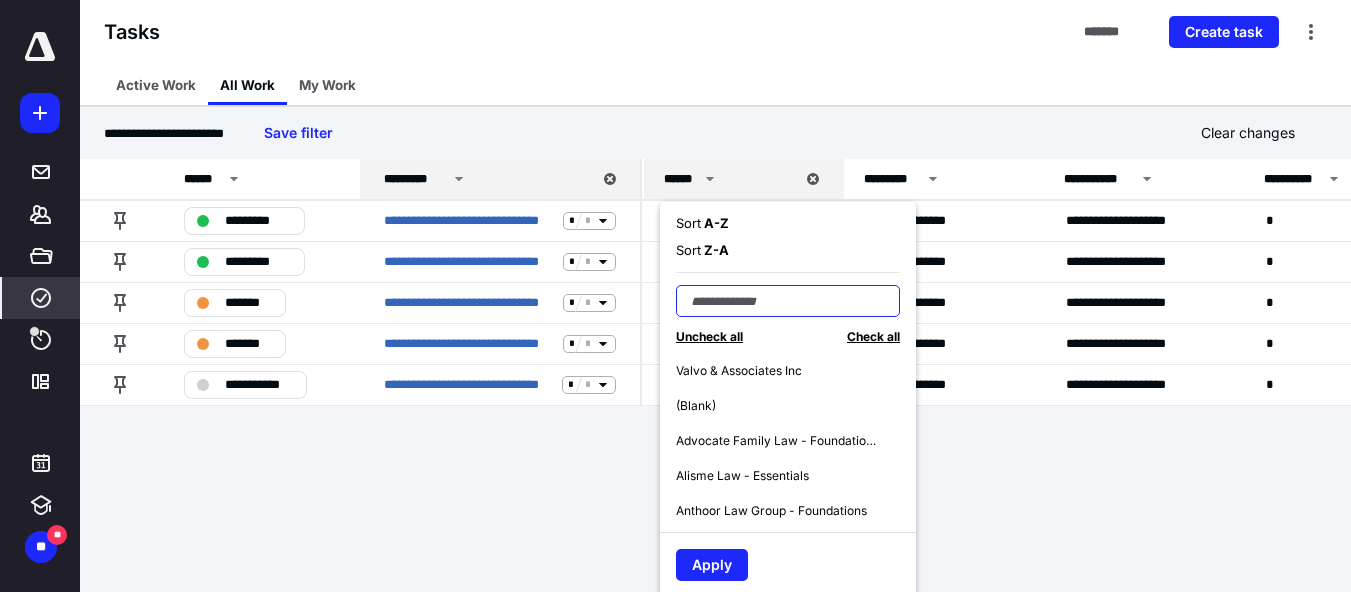 click at bounding box center (788, 301) 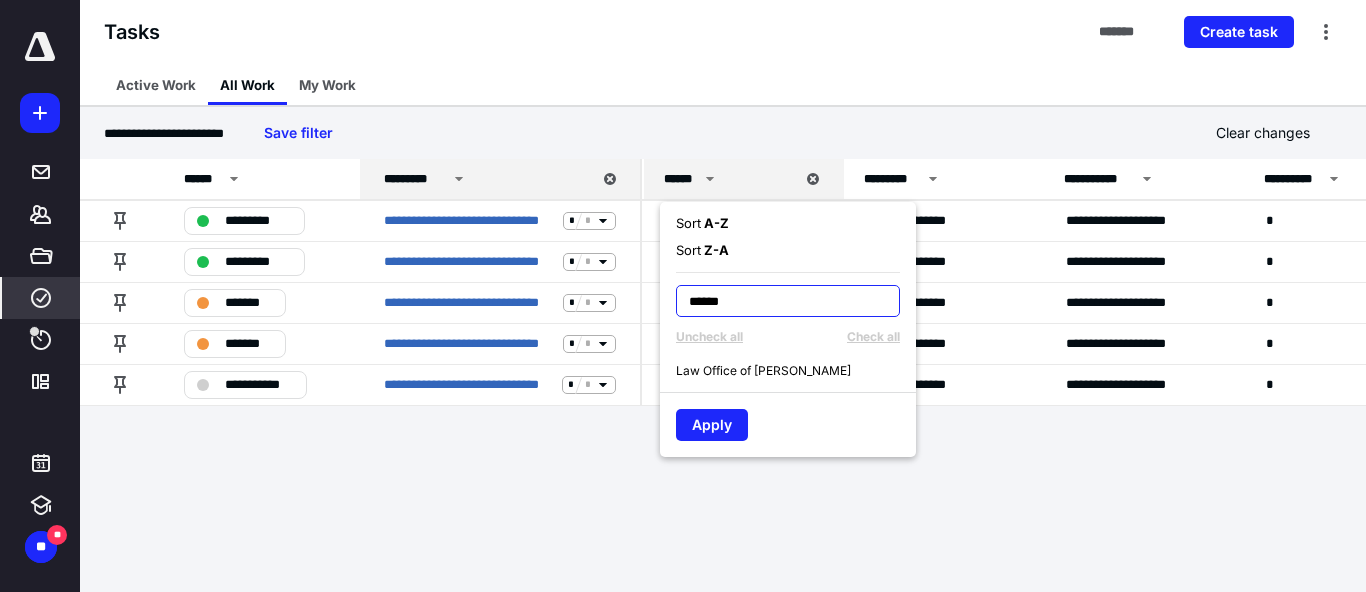 type on "******" 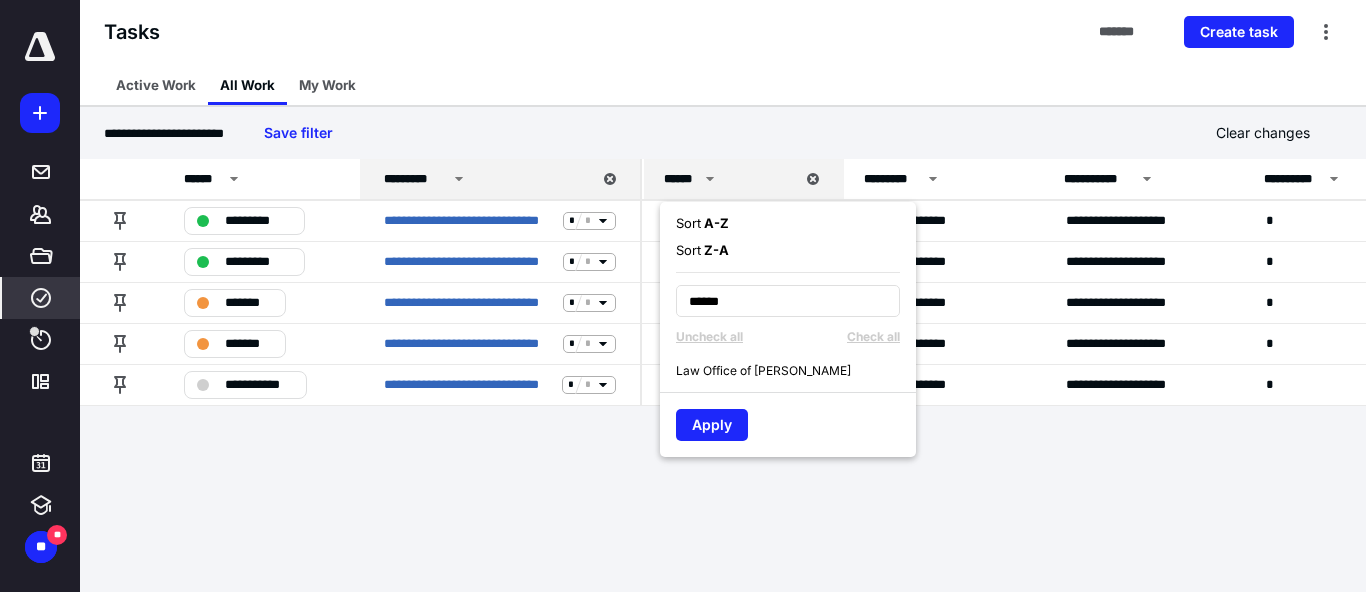 click on "Law Office of [PERSON_NAME]" at bounding box center [763, 371] 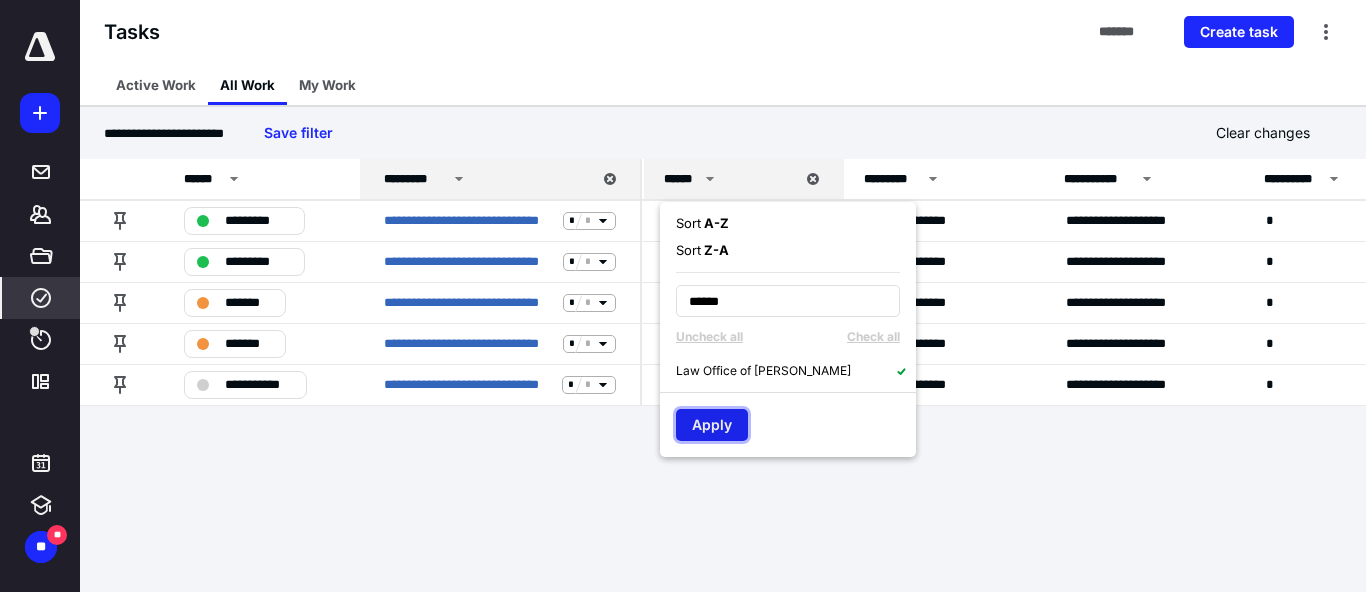 click on "Apply" at bounding box center [712, 425] 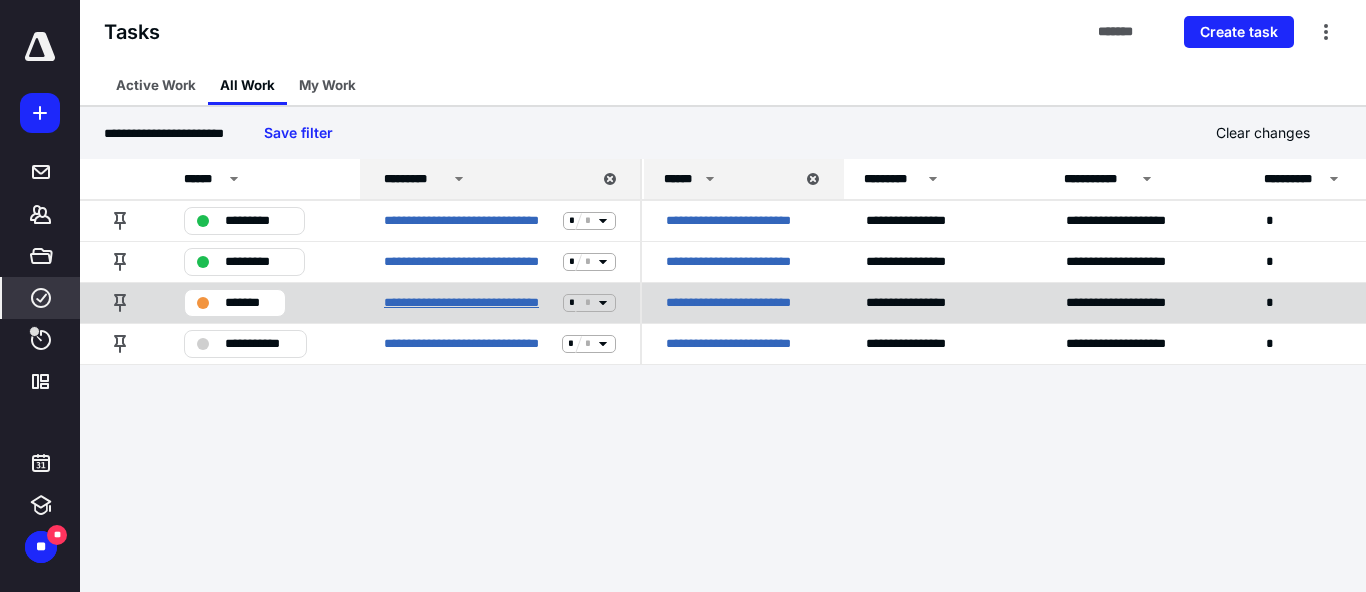 click on "**********" at bounding box center [469, 303] 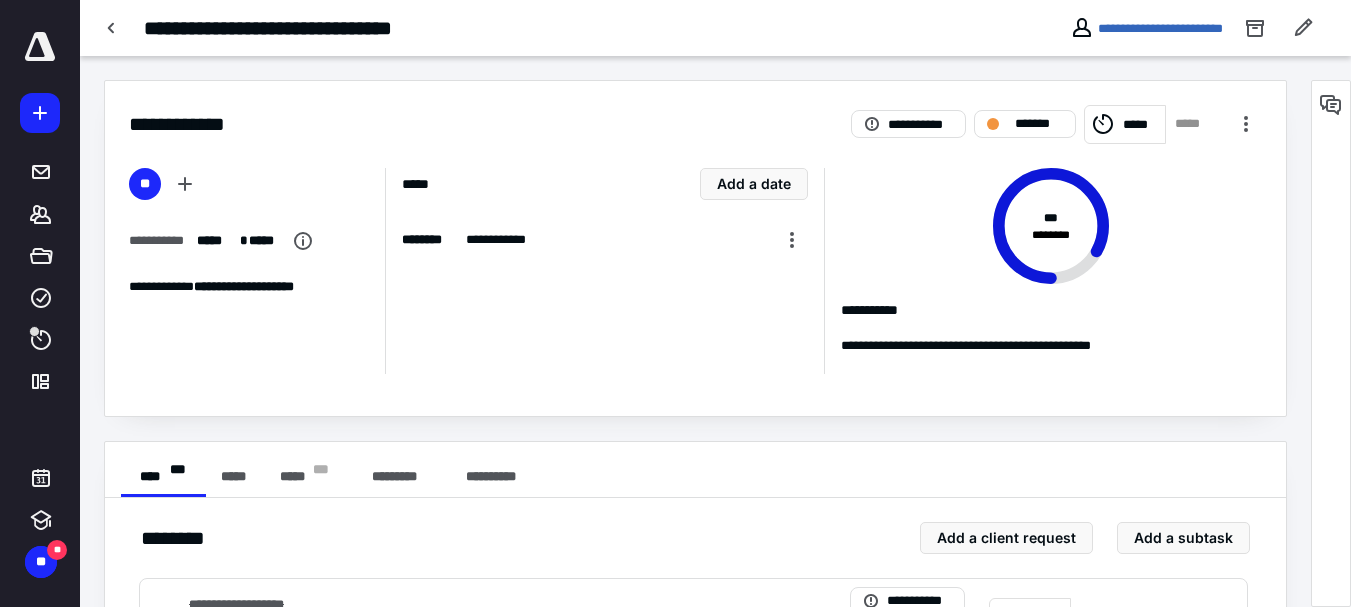 scroll, scrollTop: 300, scrollLeft: 0, axis: vertical 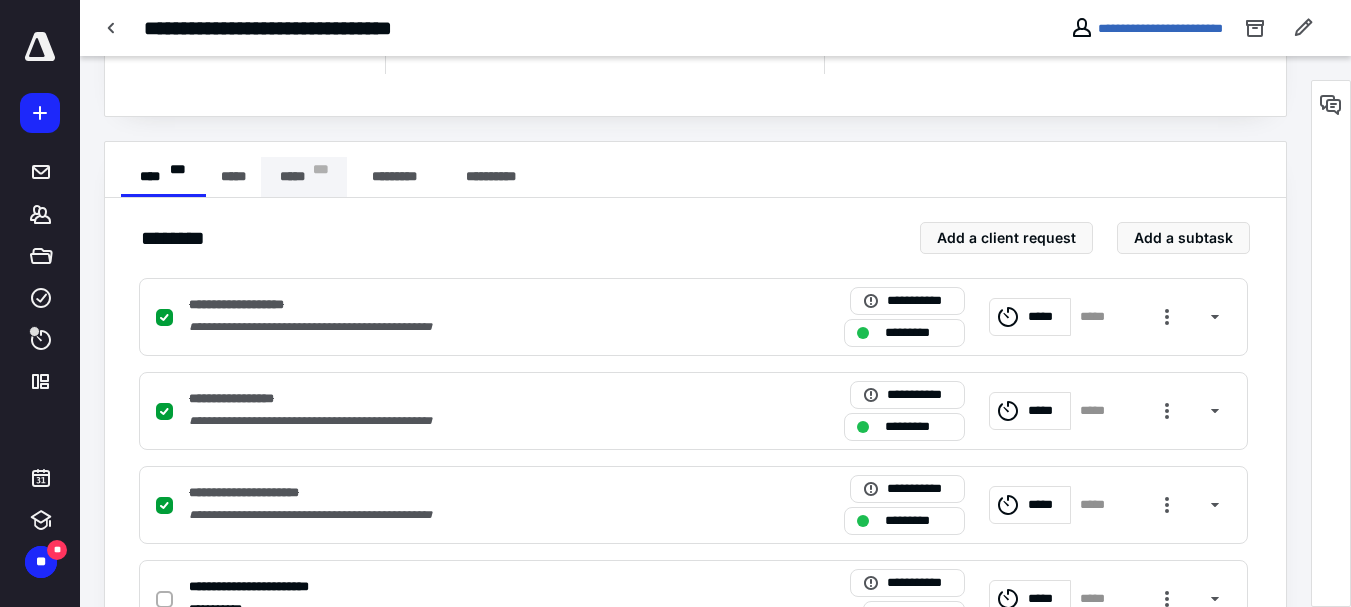 click on "***** * * *" at bounding box center (304, 177) 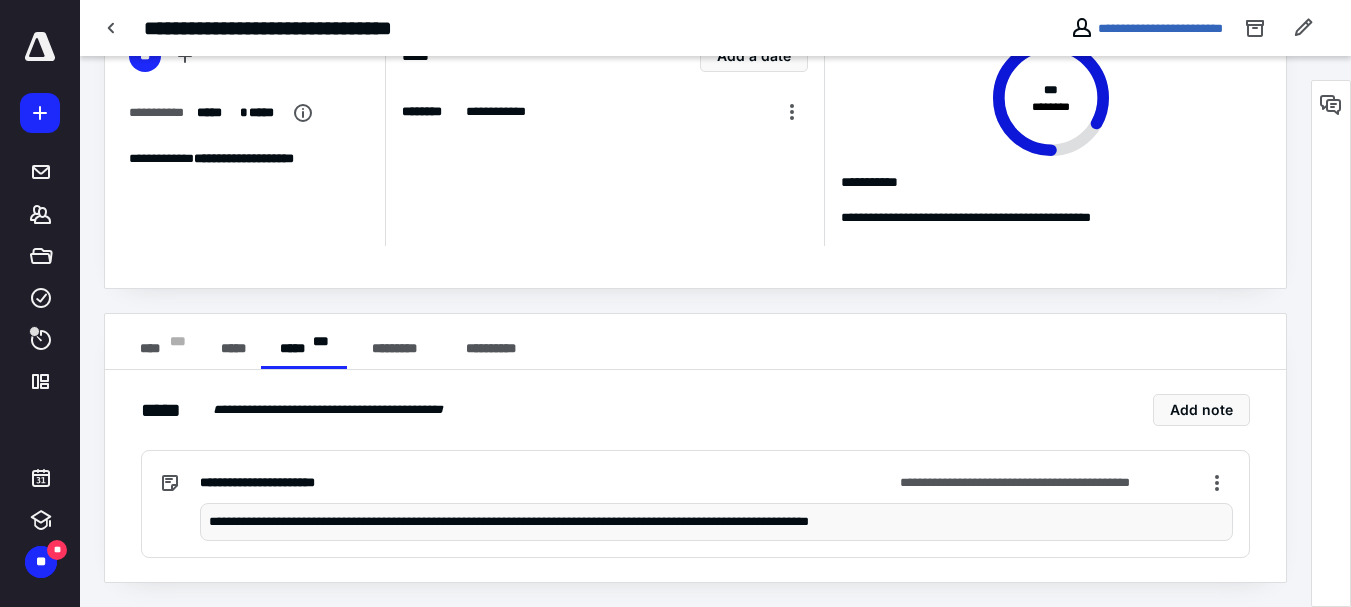 click on "**********" at bounding box center [716, 522] 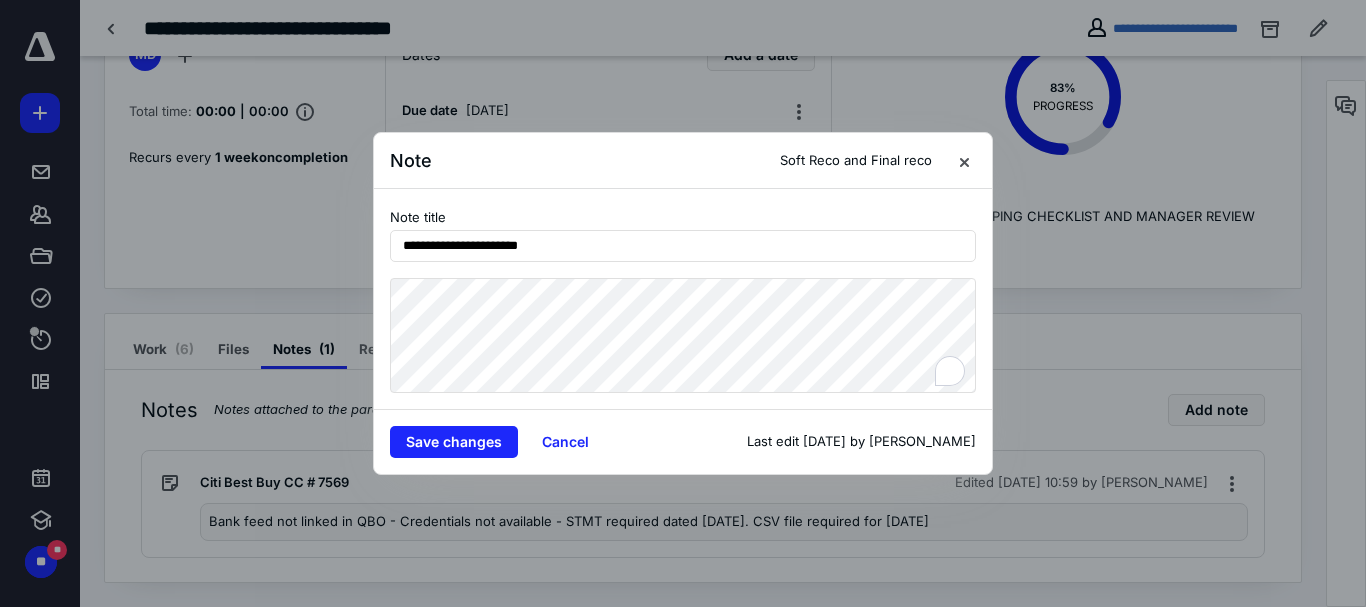 click on "**********" at bounding box center [683, 303] 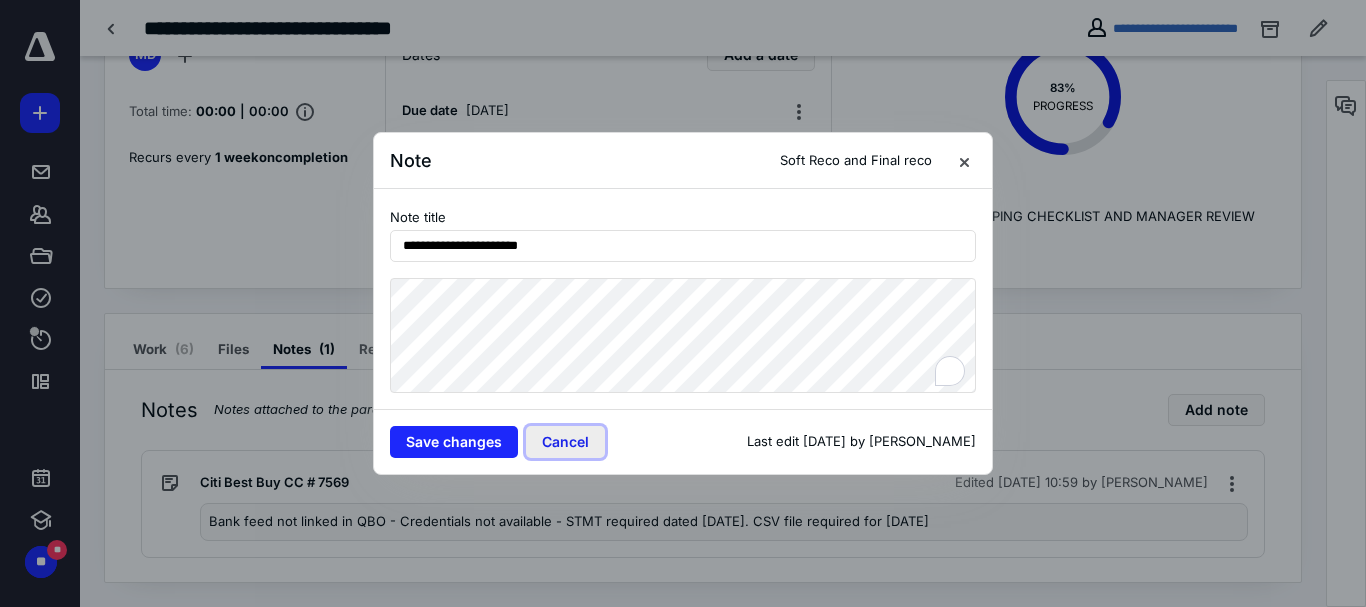 click on "Cancel" at bounding box center (565, 442) 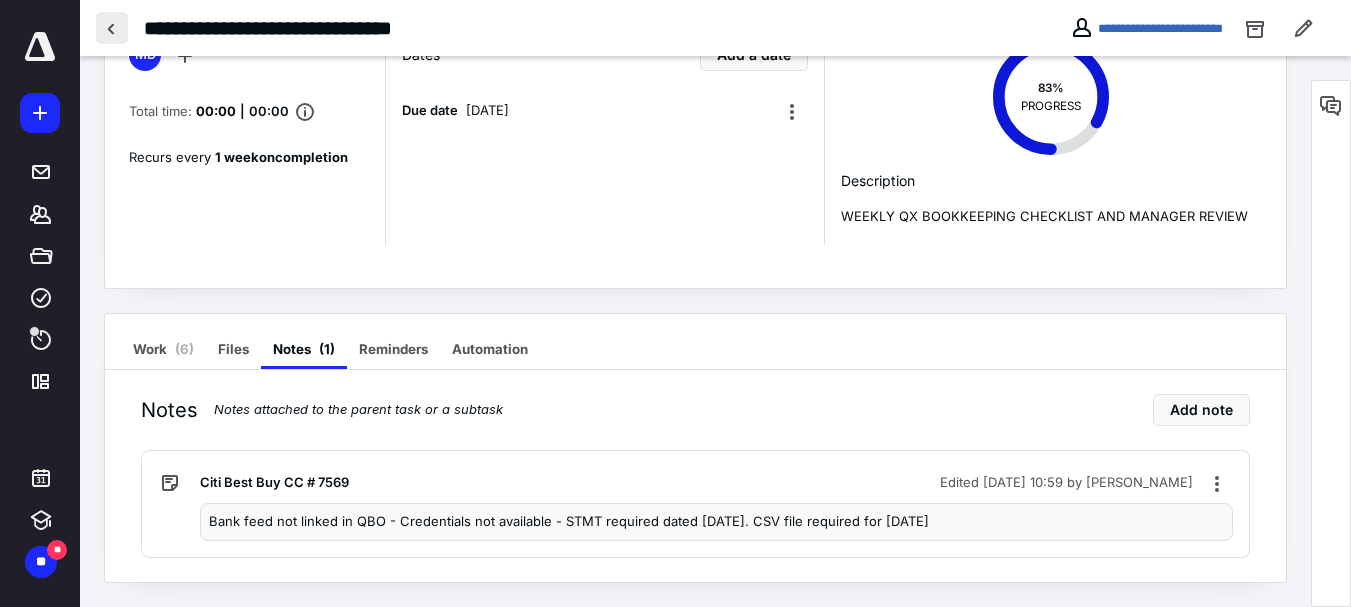 click at bounding box center (112, 28) 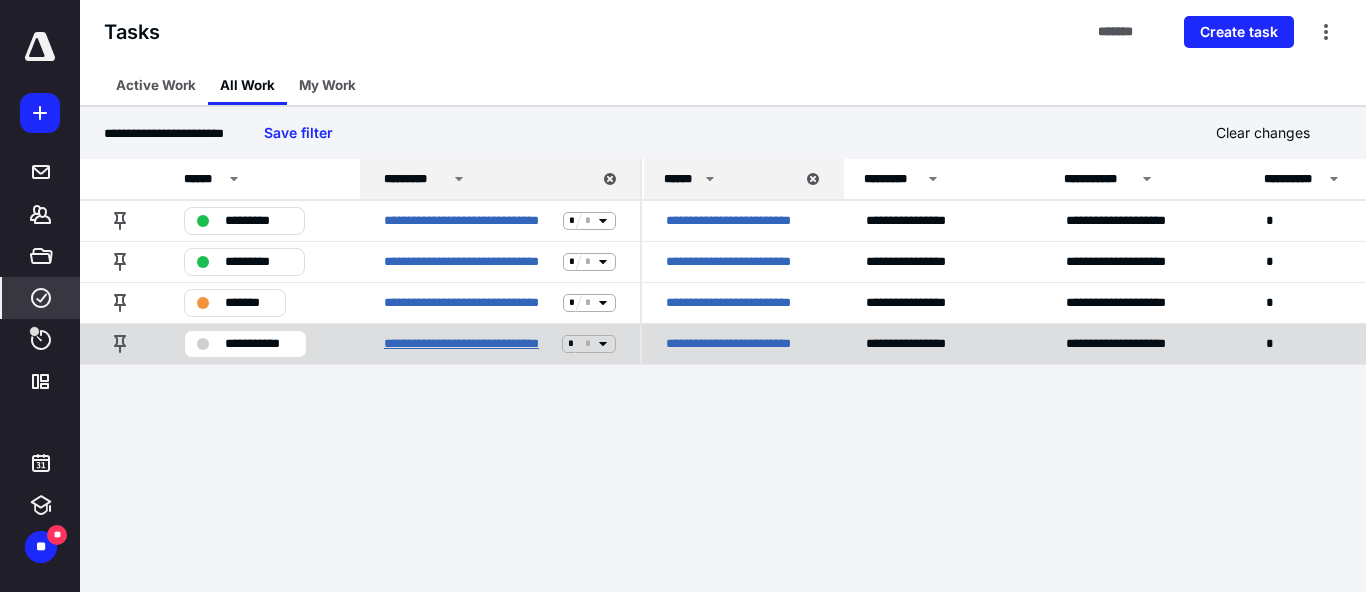 click on "**********" at bounding box center [469, 344] 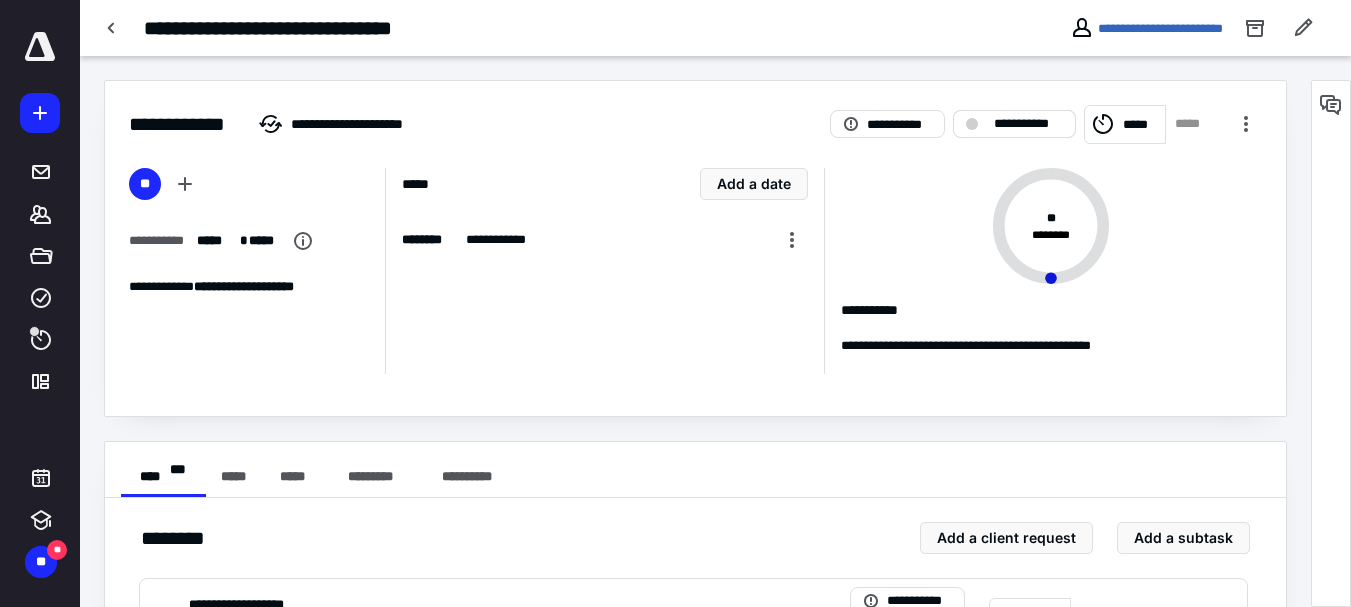 click on "**********" at bounding box center [1028, 124] 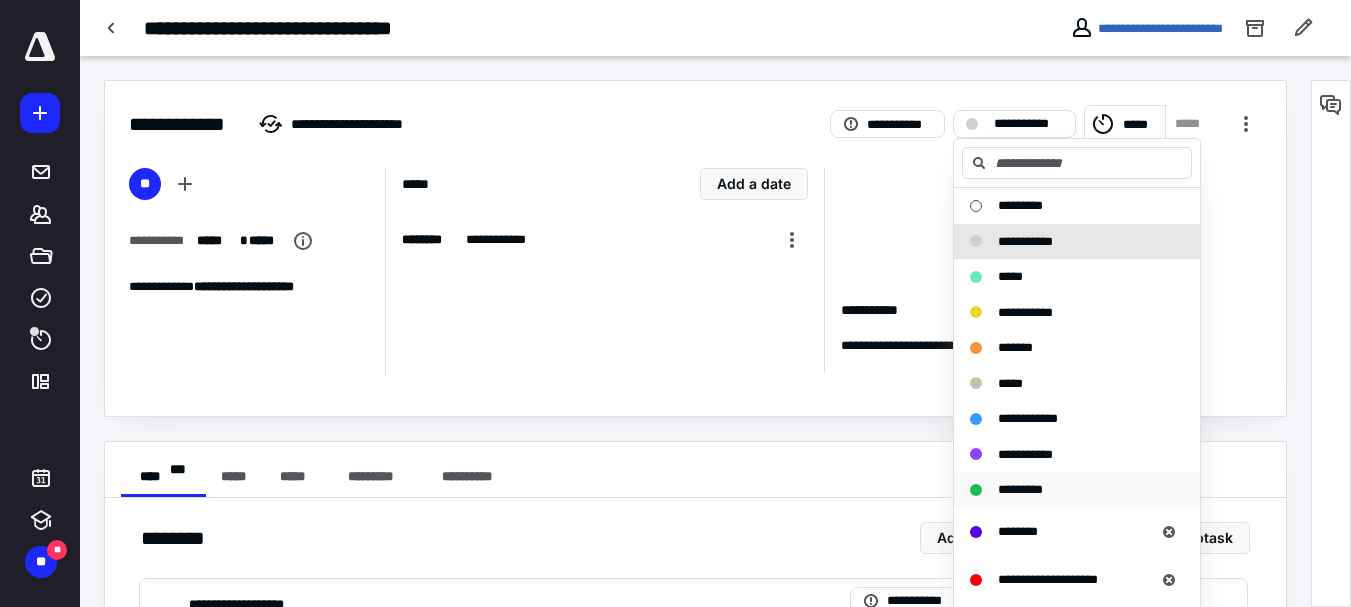 click on "*********" at bounding box center [1020, 489] 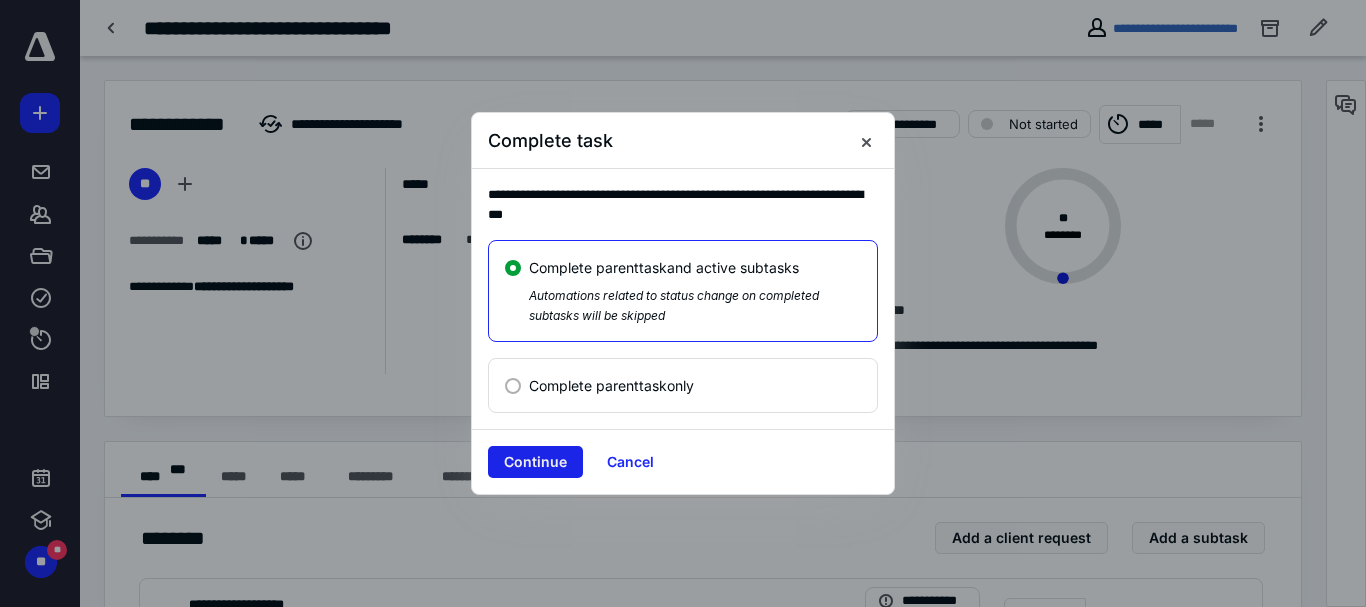 click on "Continue" at bounding box center [535, 462] 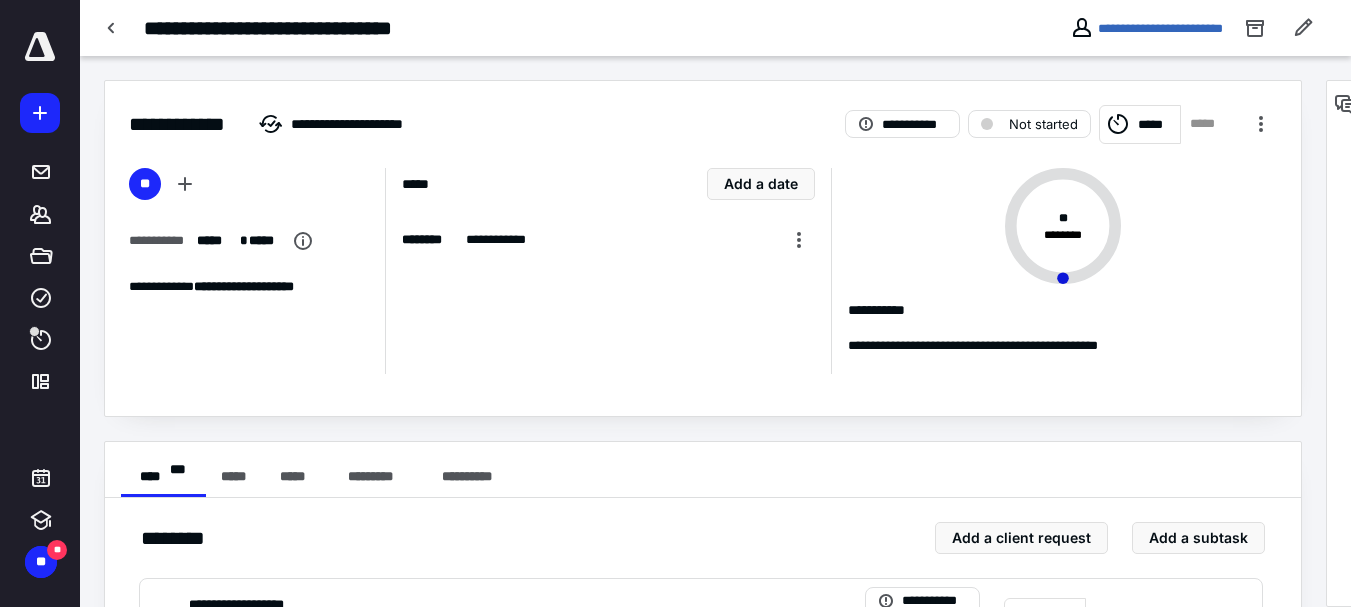checkbox on "true" 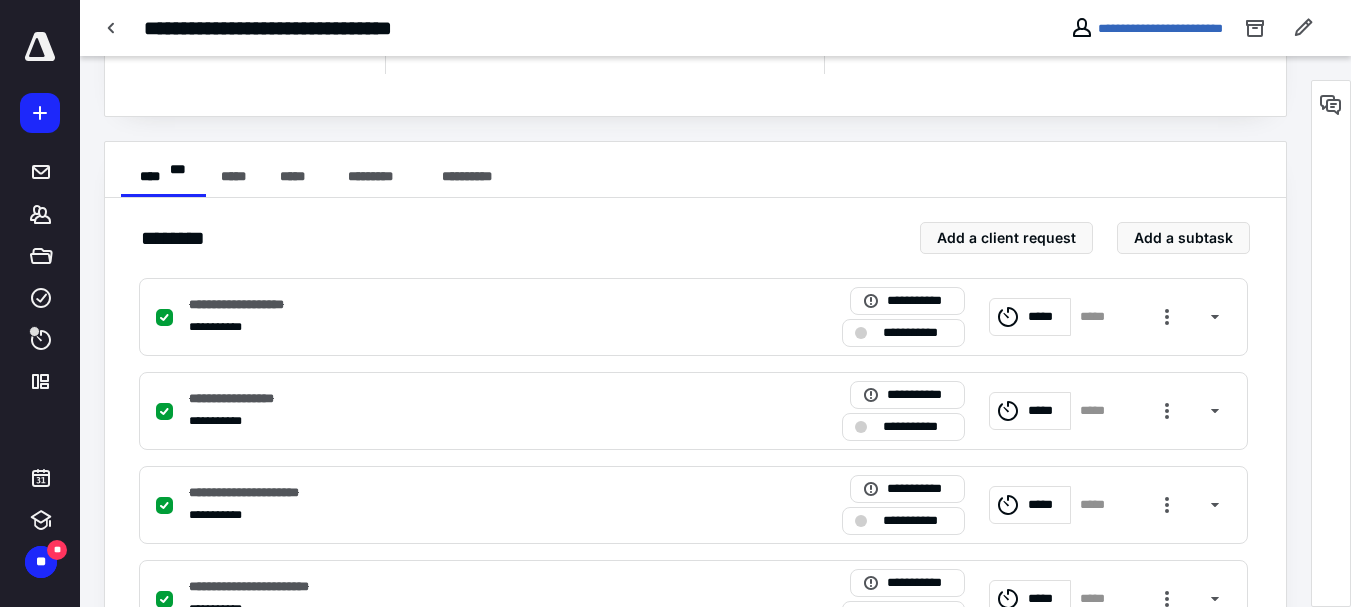 scroll, scrollTop: 500, scrollLeft: 0, axis: vertical 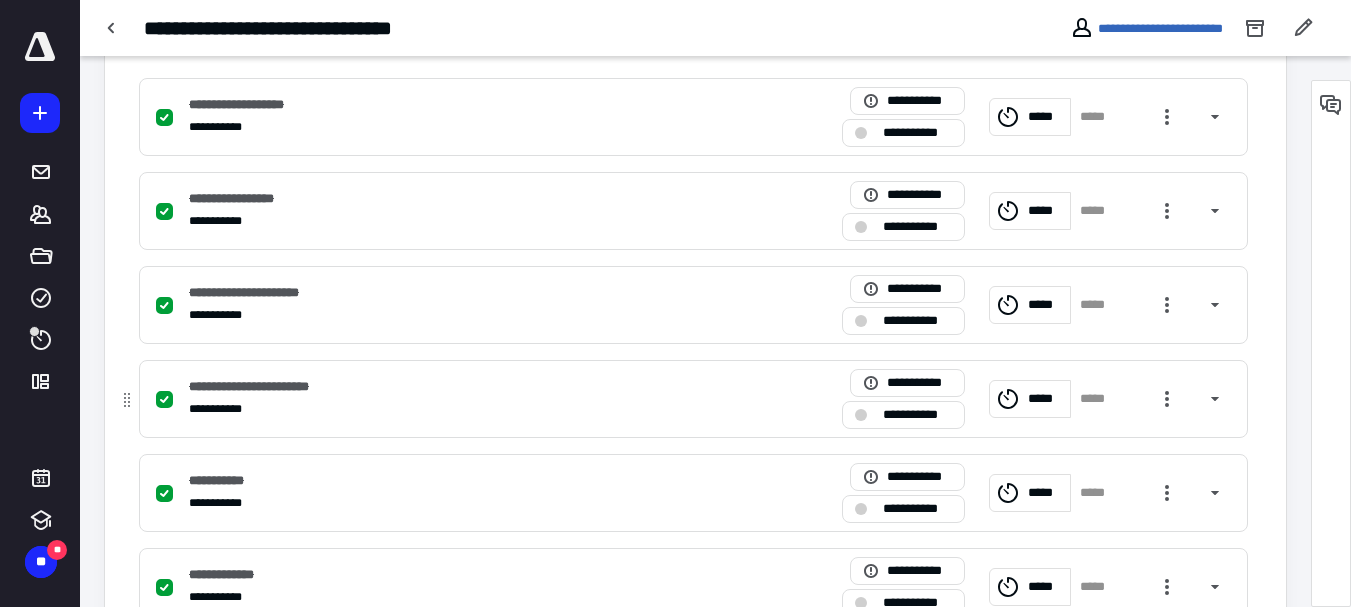 click on "**********" at bounding box center (265, 387) 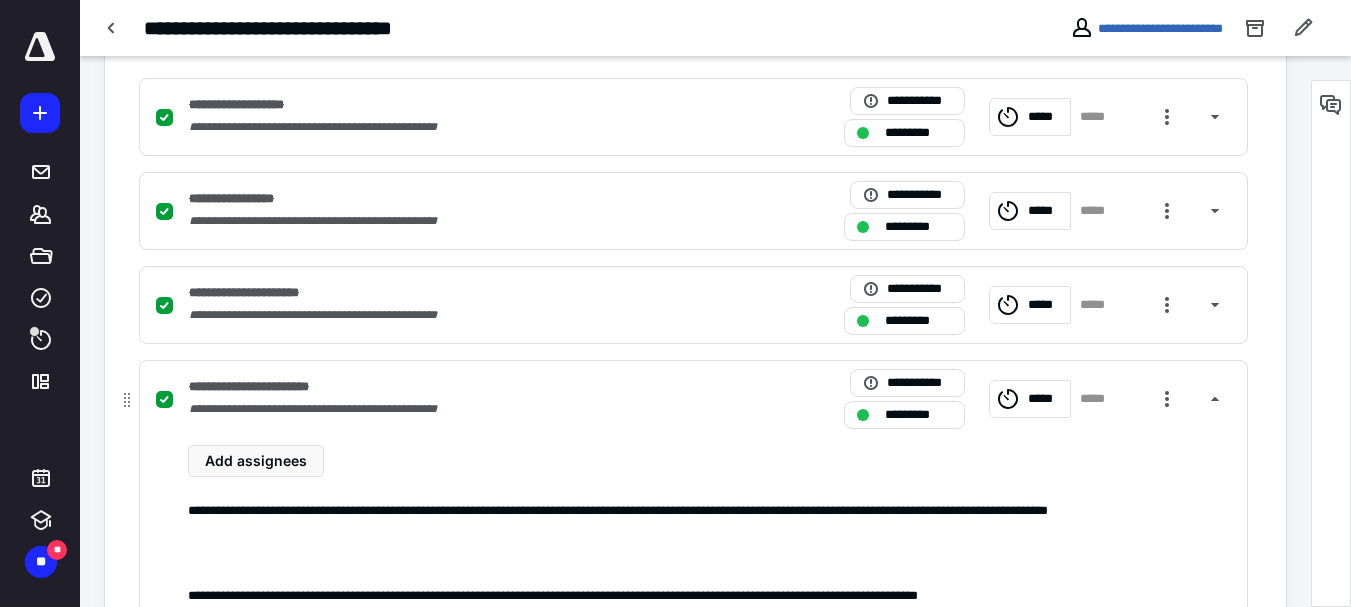 click on "*********" at bounding box center [918, 415] 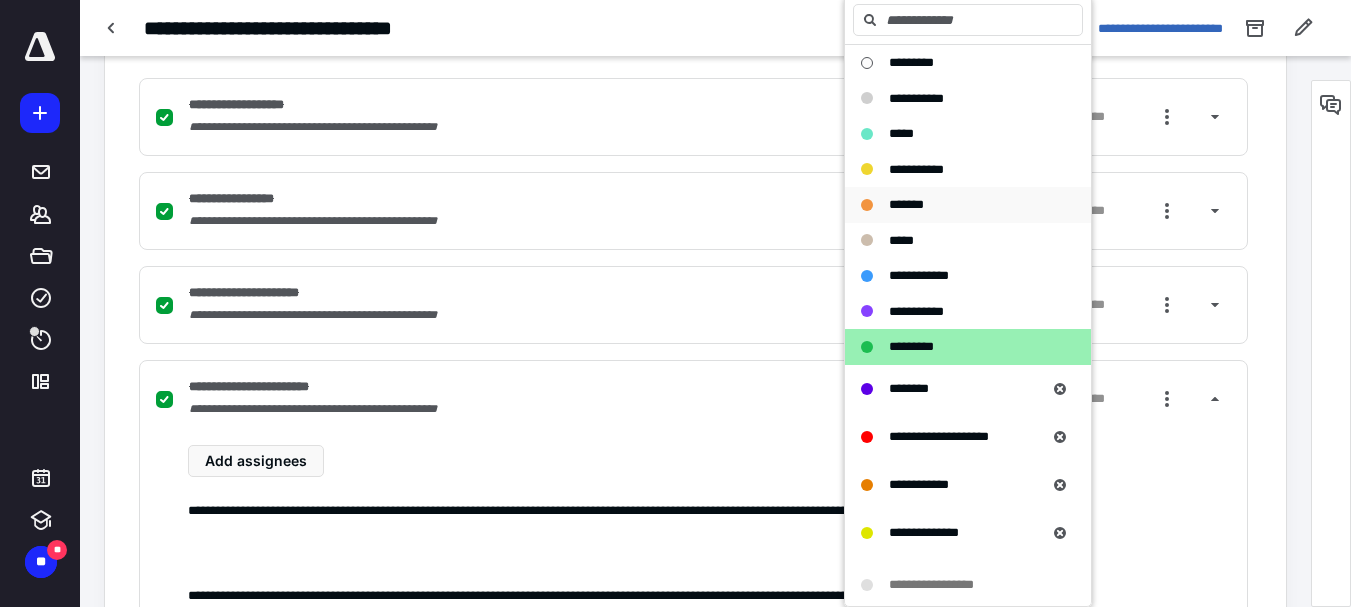 click on "*******" at bounding box center (906, 204) 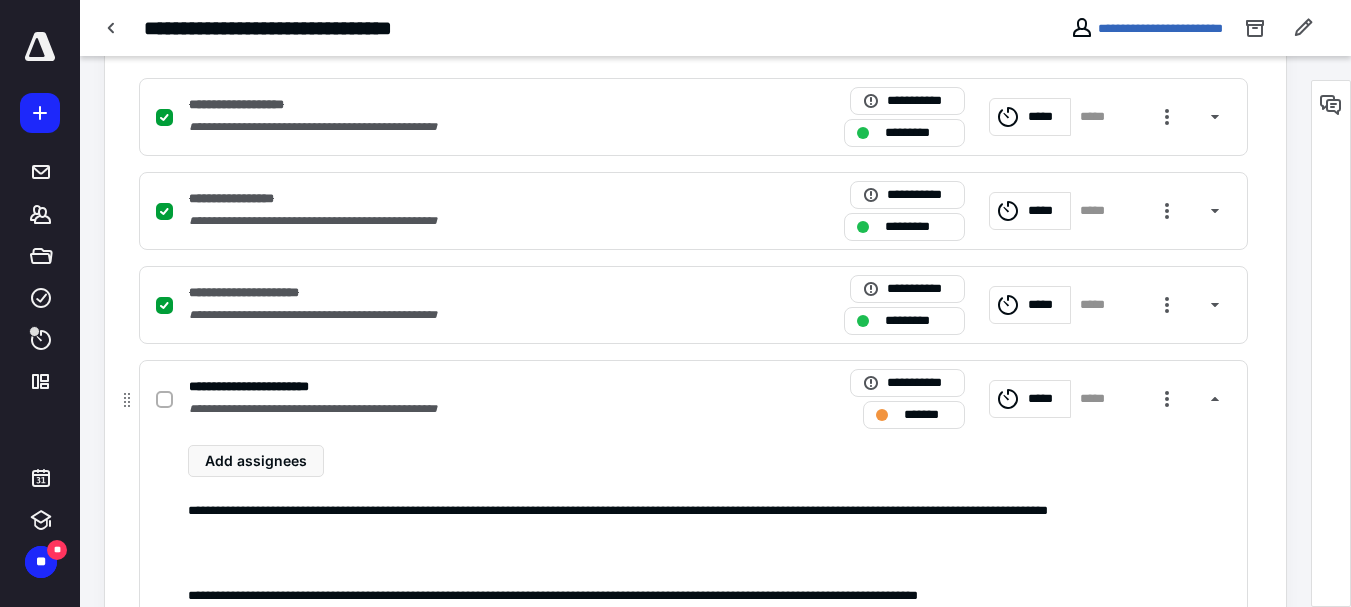 scroll, scrollTop: 700, scrollLeft: 0, axis: vertical 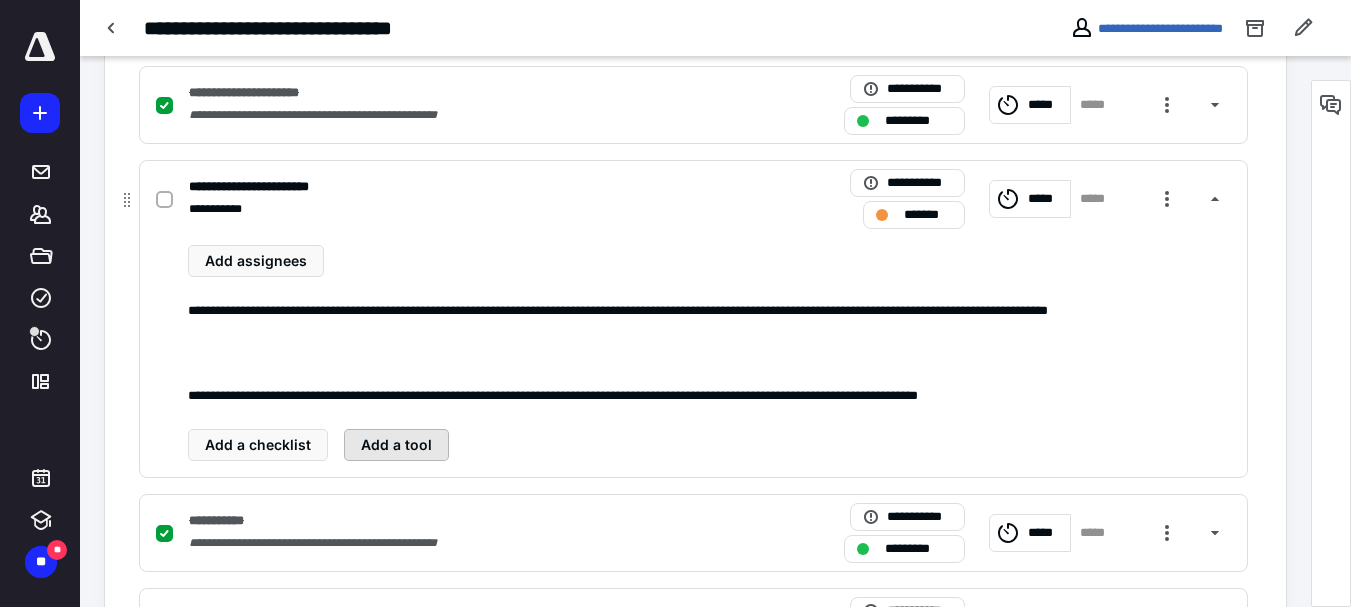 click on "Add a tool" at bounding box center (396, 445) 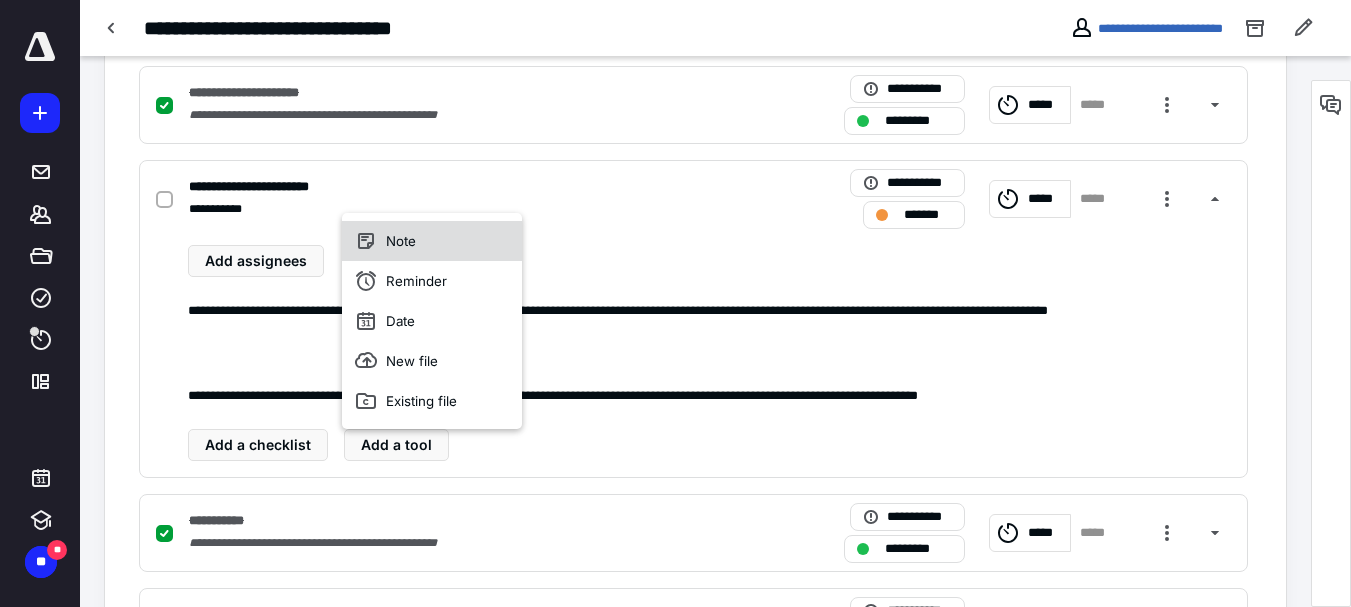 click on "Note" at bounding box center (432, 241) 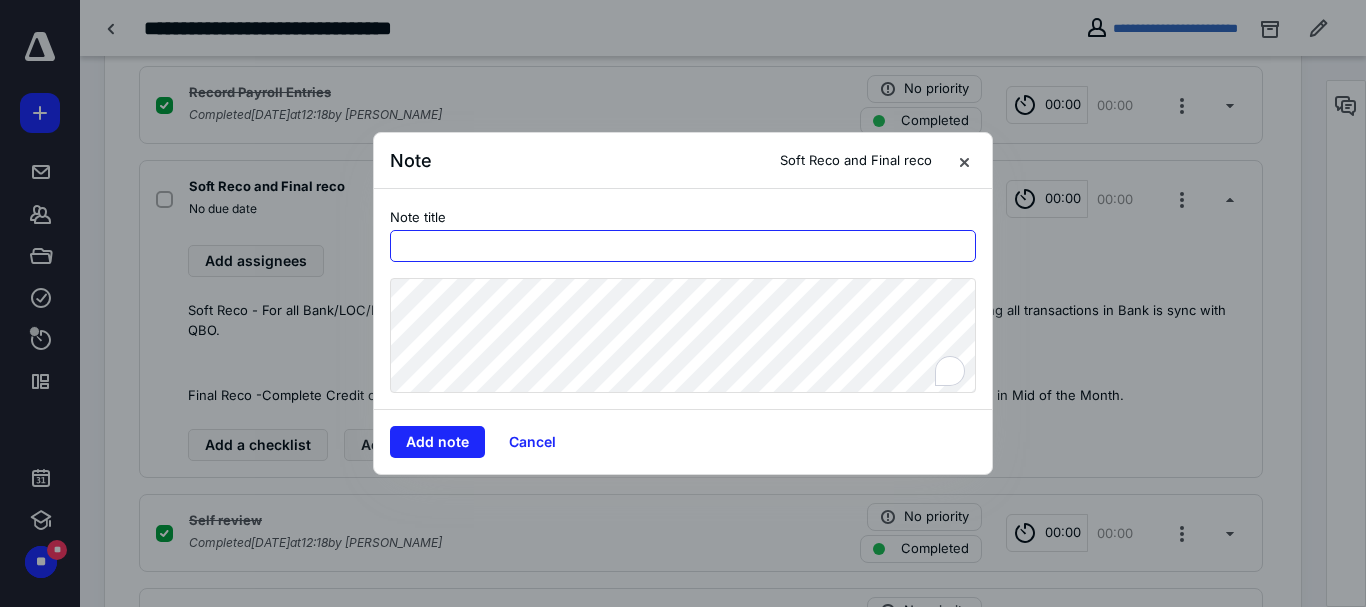 click at bounding box center [683, 246] 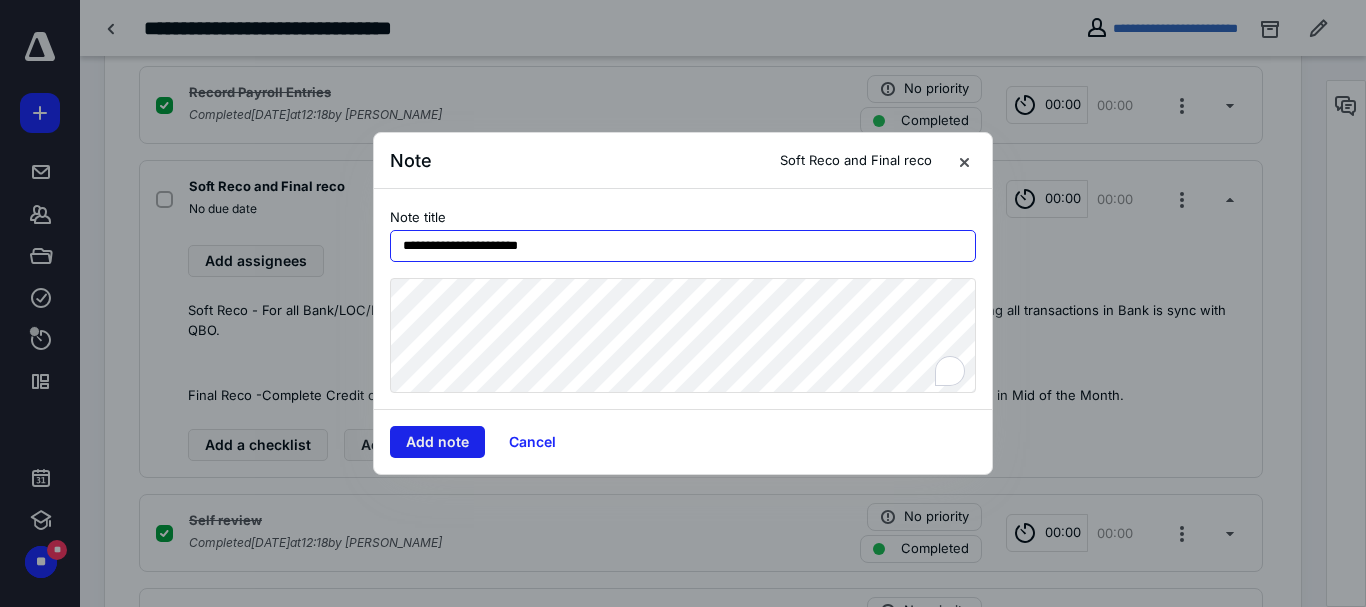 type on "**********" 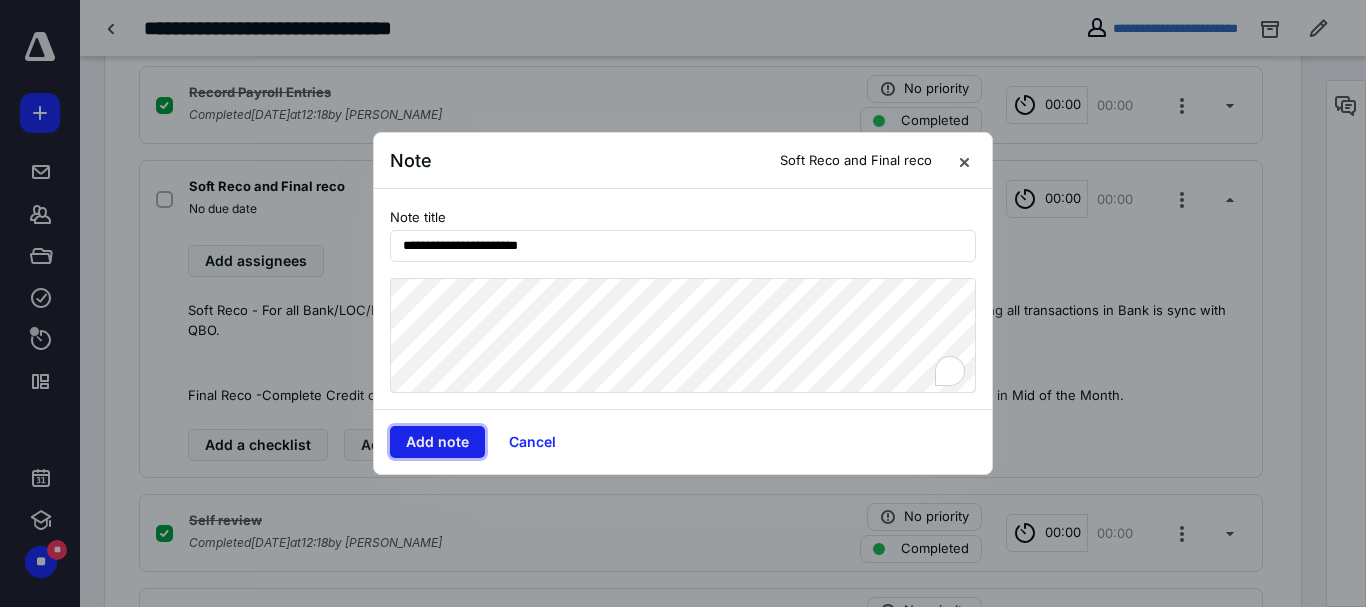 click on "Add note" at bounding box center [437, 442] 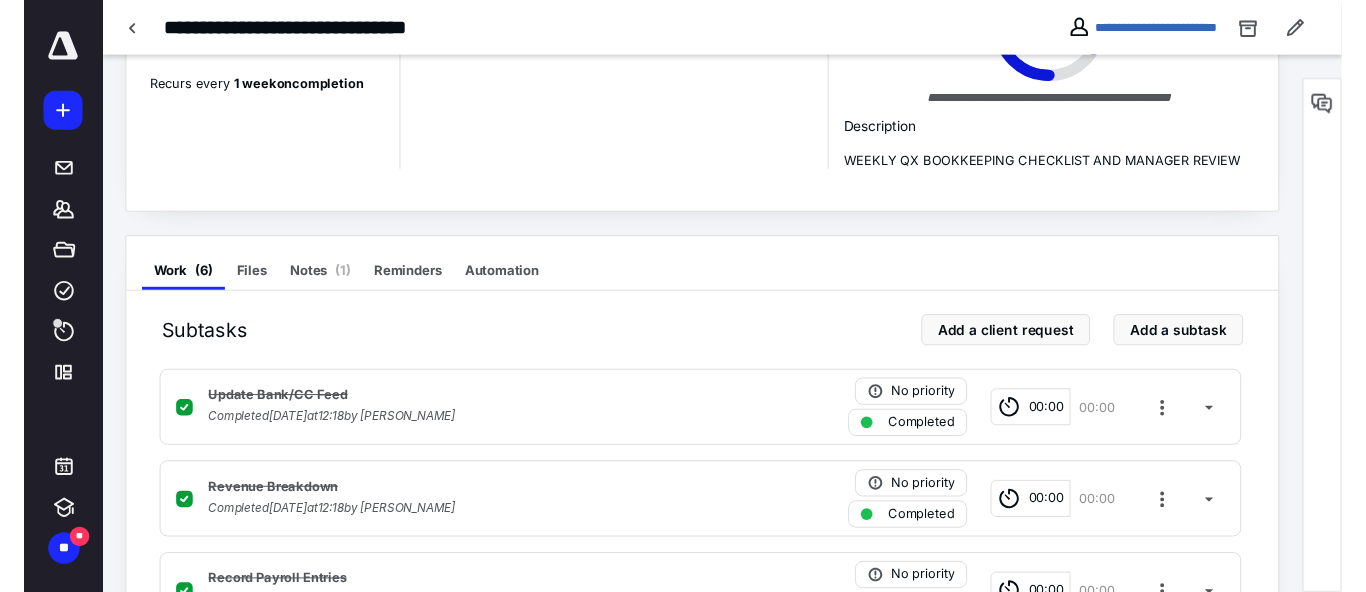 scroll, scrollTop: 0, scrollLeft: 0, axis: both 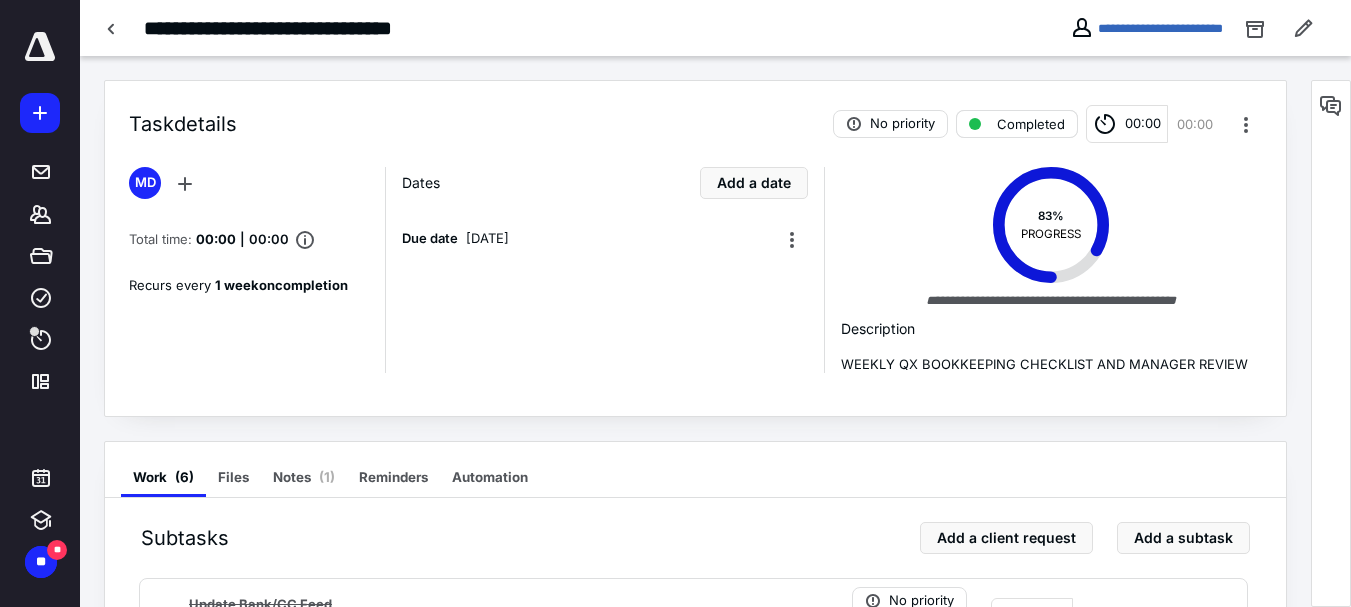 click on "Completed" at bounding box center [1017, 124] 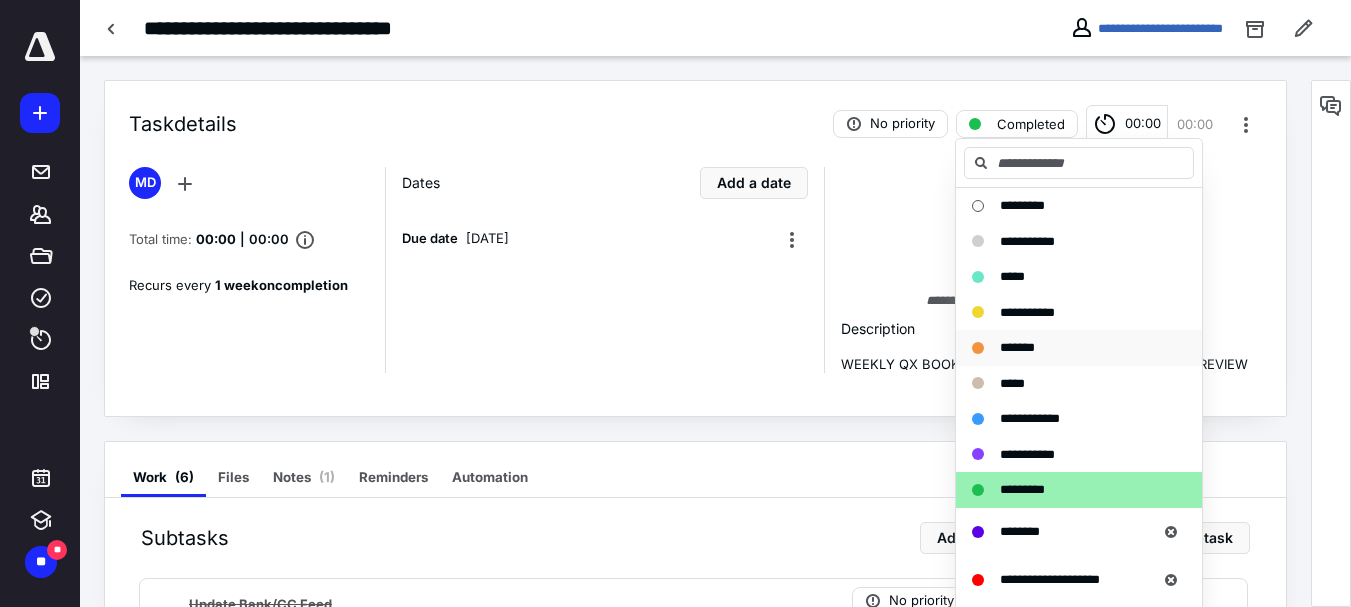 click on "*******" at bounding box center [1017, 347] 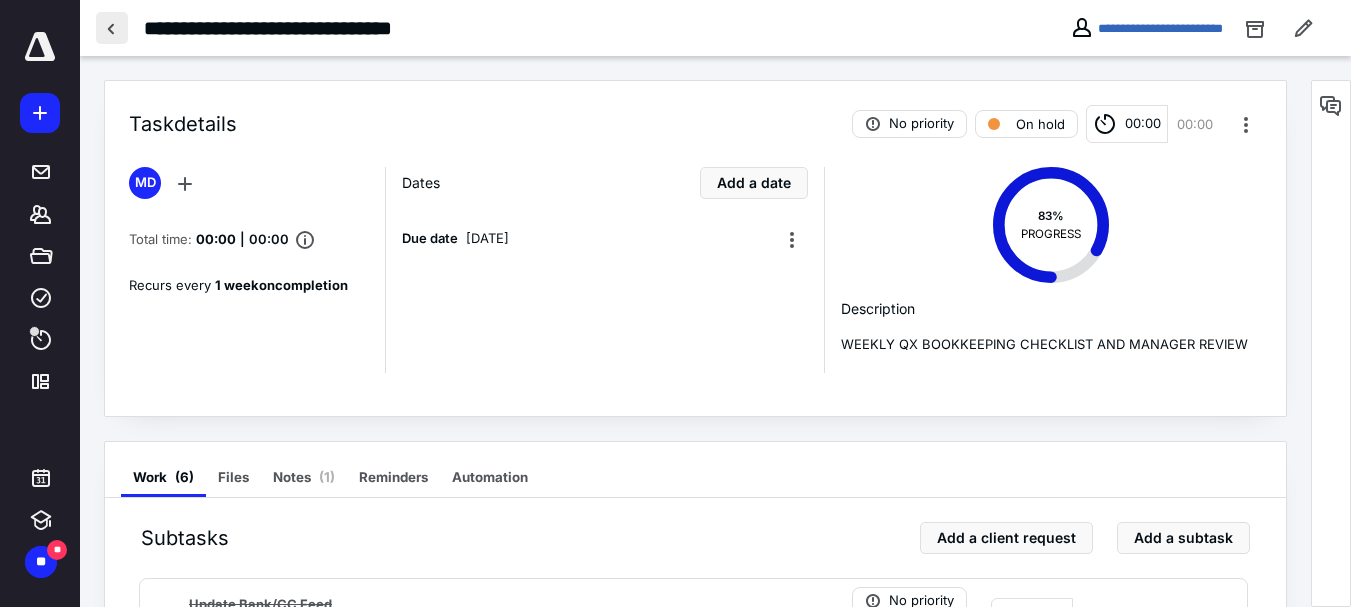 click at bounding box center (112, 28) 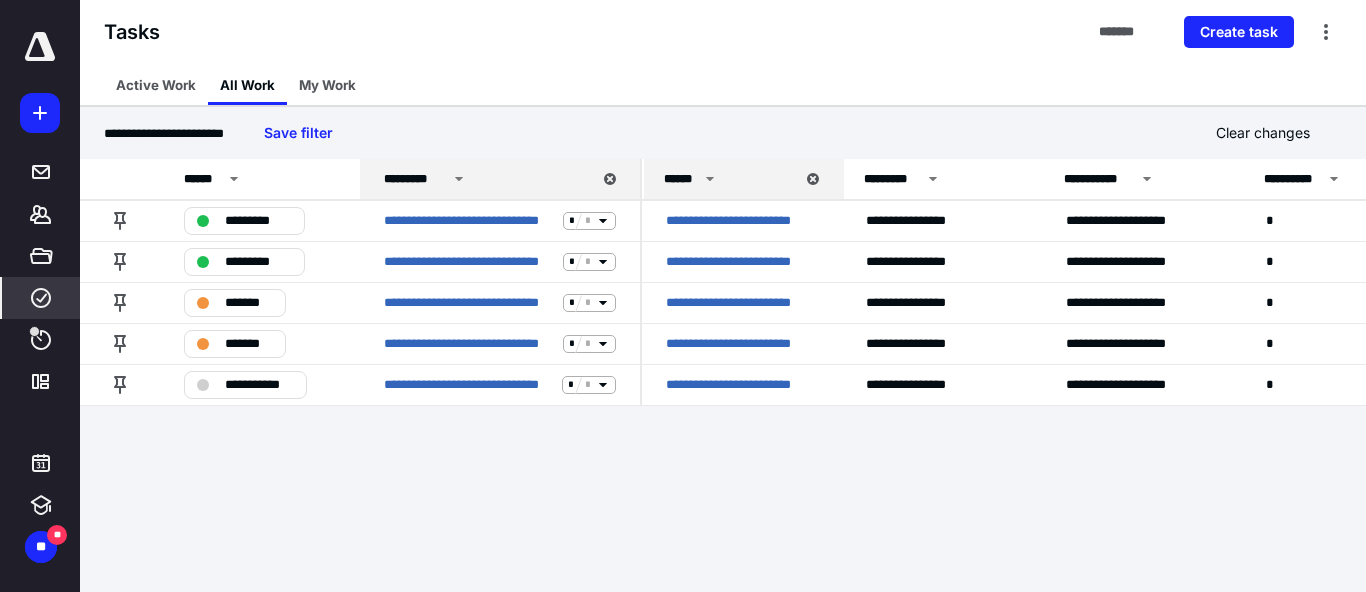 click on "**********" at bounding box center (683, 296) 